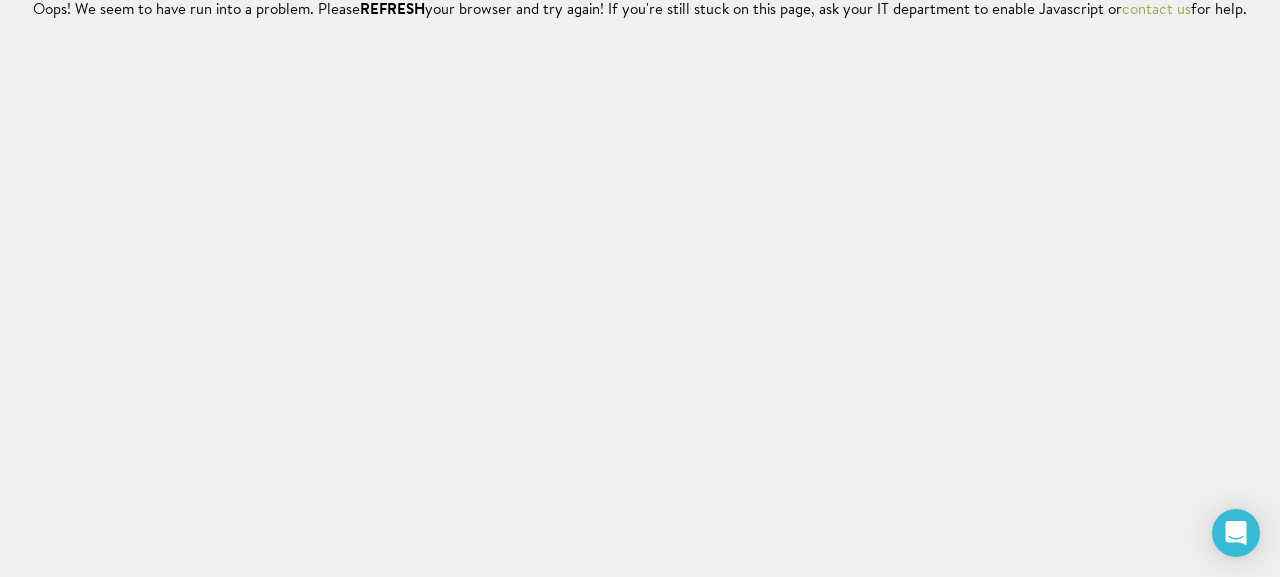 scroll, scrollTop: 0, scrollLeft: 0, axis: both 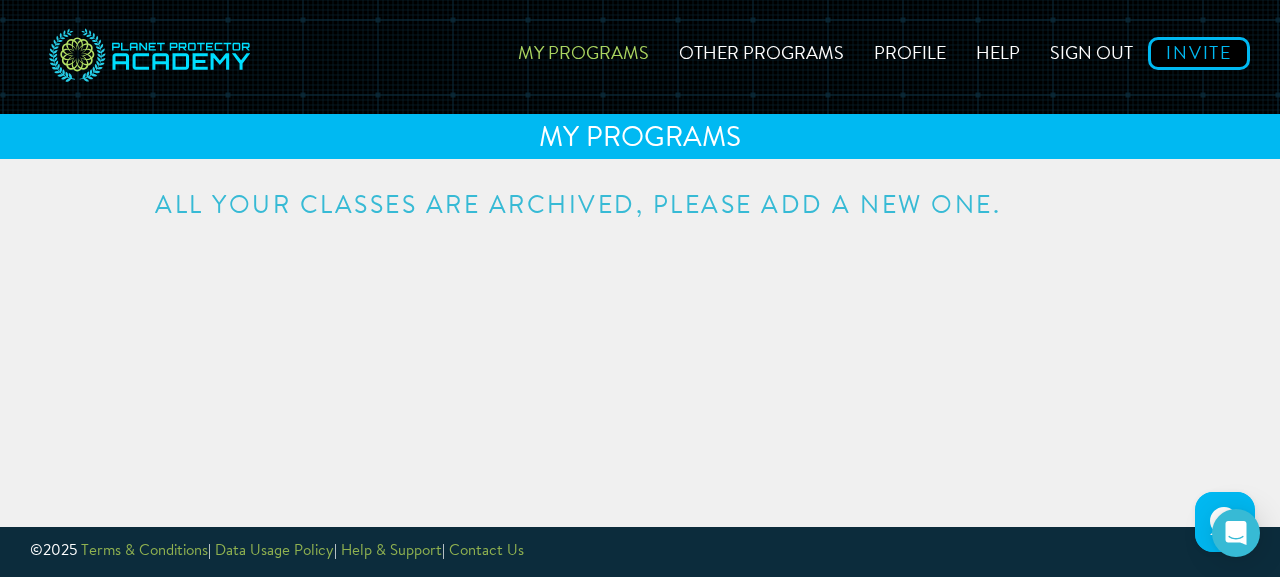 click on "My Programs" at bounding box center (583, 50) 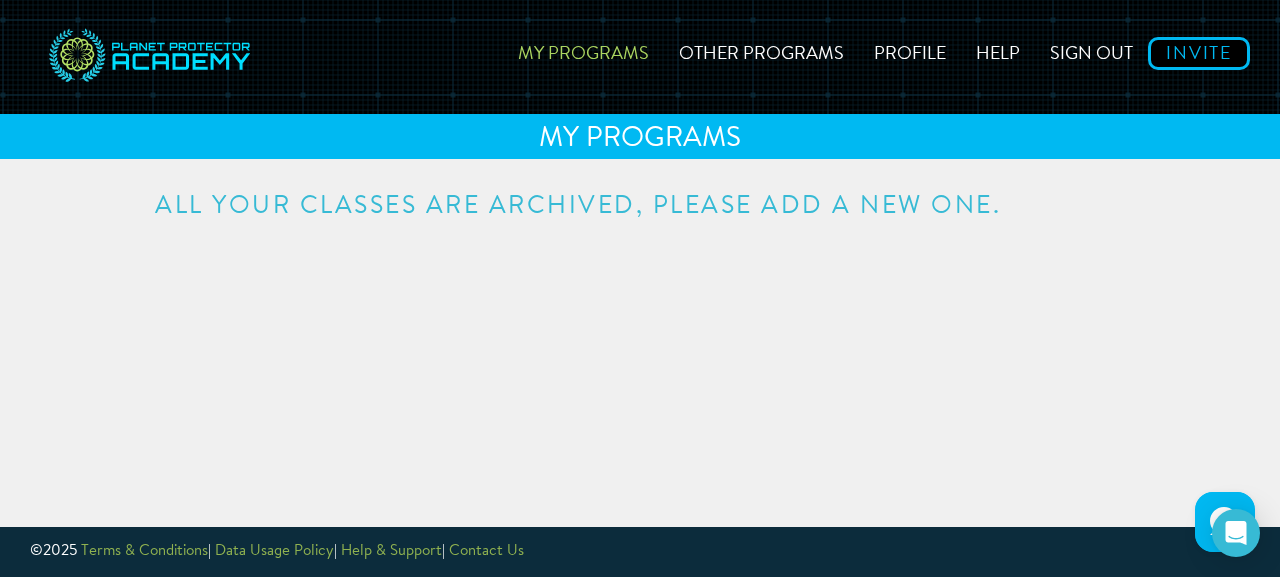 click on "All your classes are archived, please add a new one." at bounding box center [640, 206] 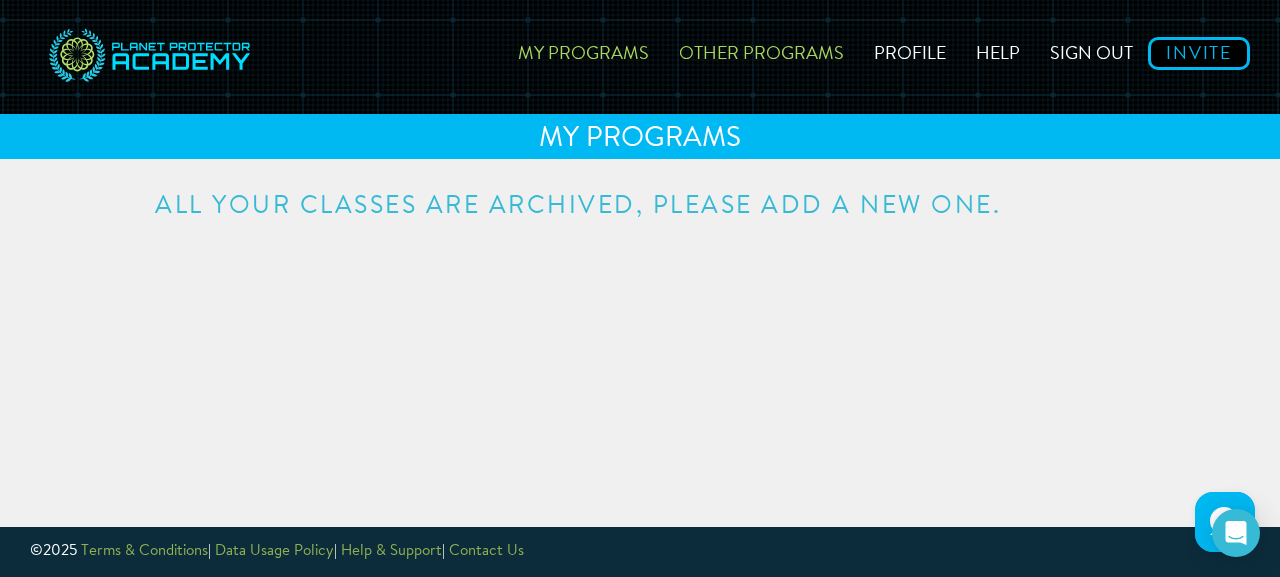 click on "Other Programs" at bounding box center (761, 50) 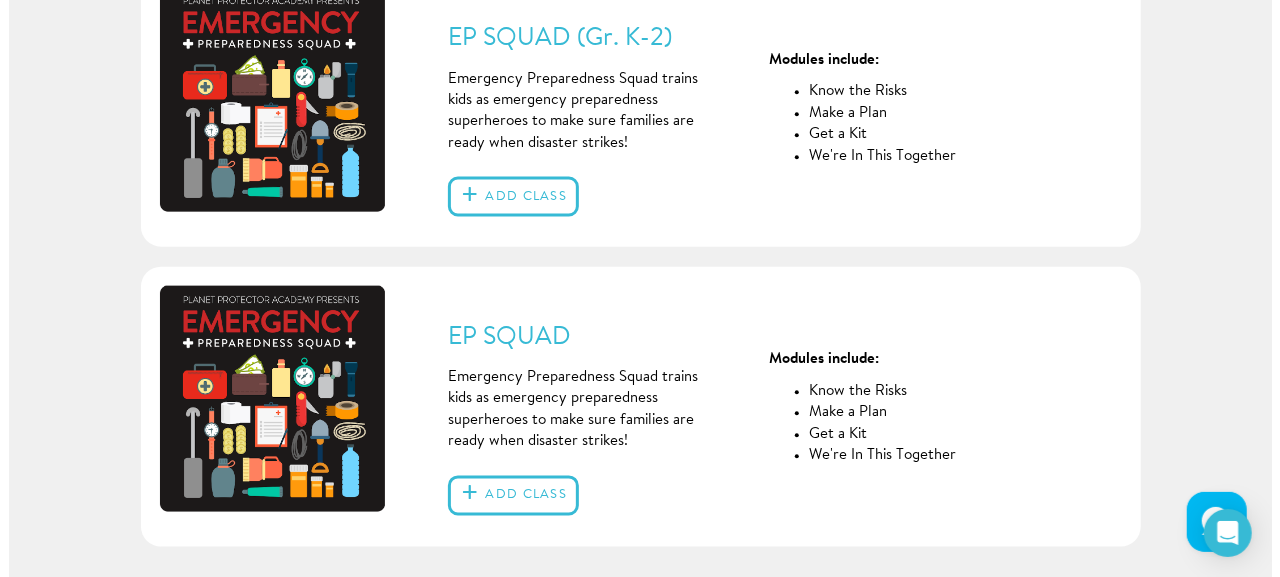 scroll, scrollTop: 1169, scrollLeft: 0, axis: vertical 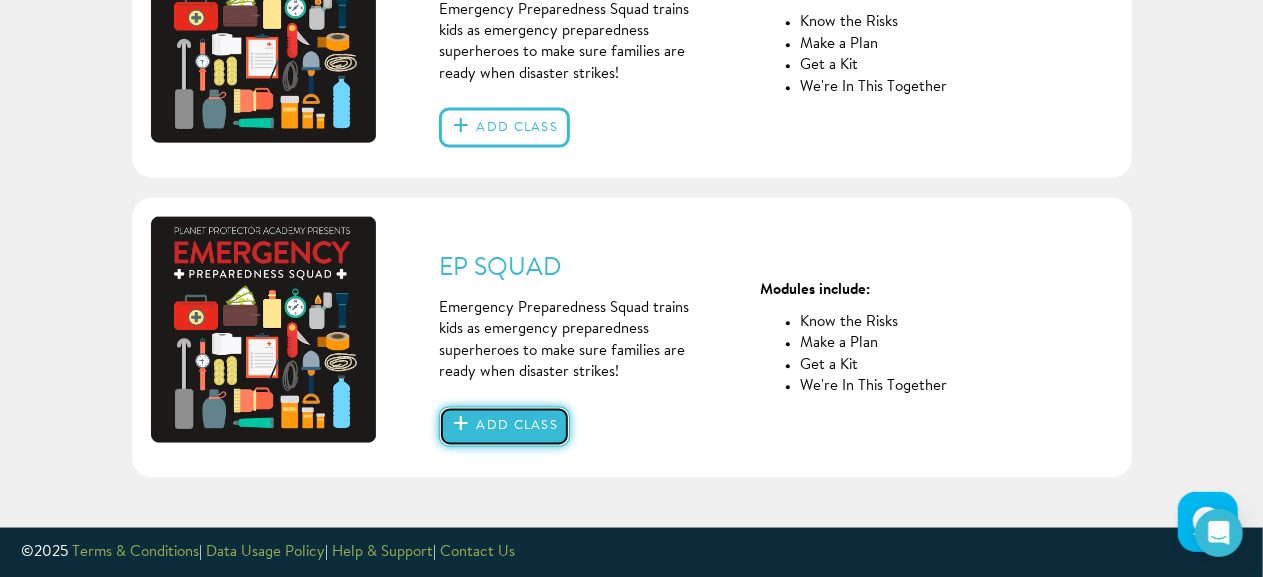 click on "Add class" at bounding box center [504, 427] 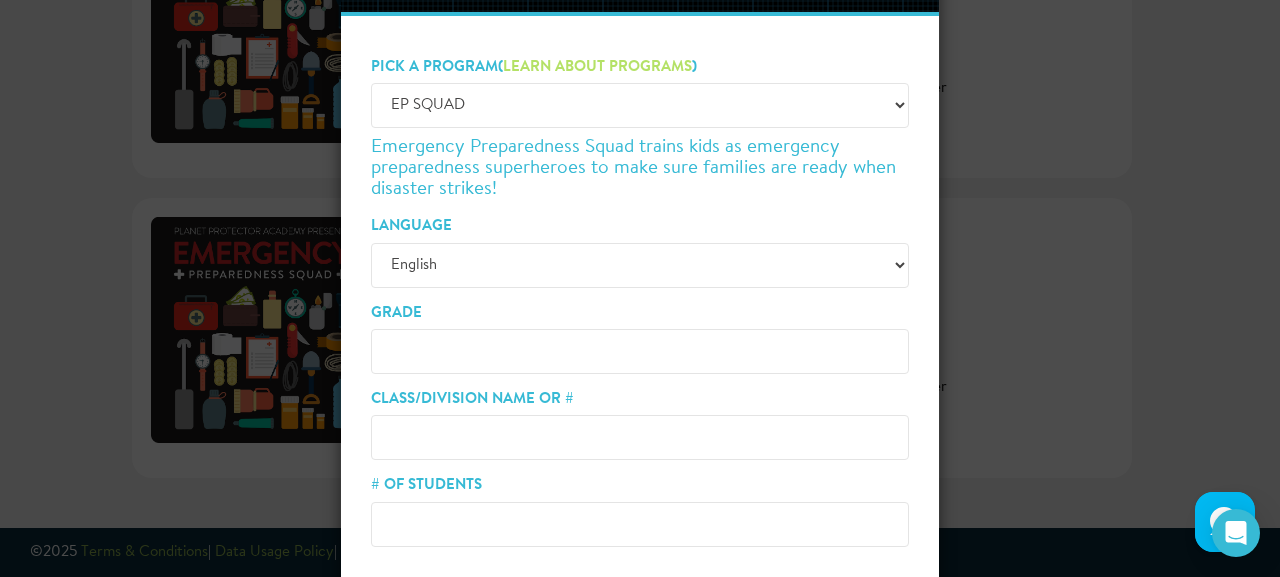 scroll, scrollTop: 89, scrollLeft: 0, axis: vertical 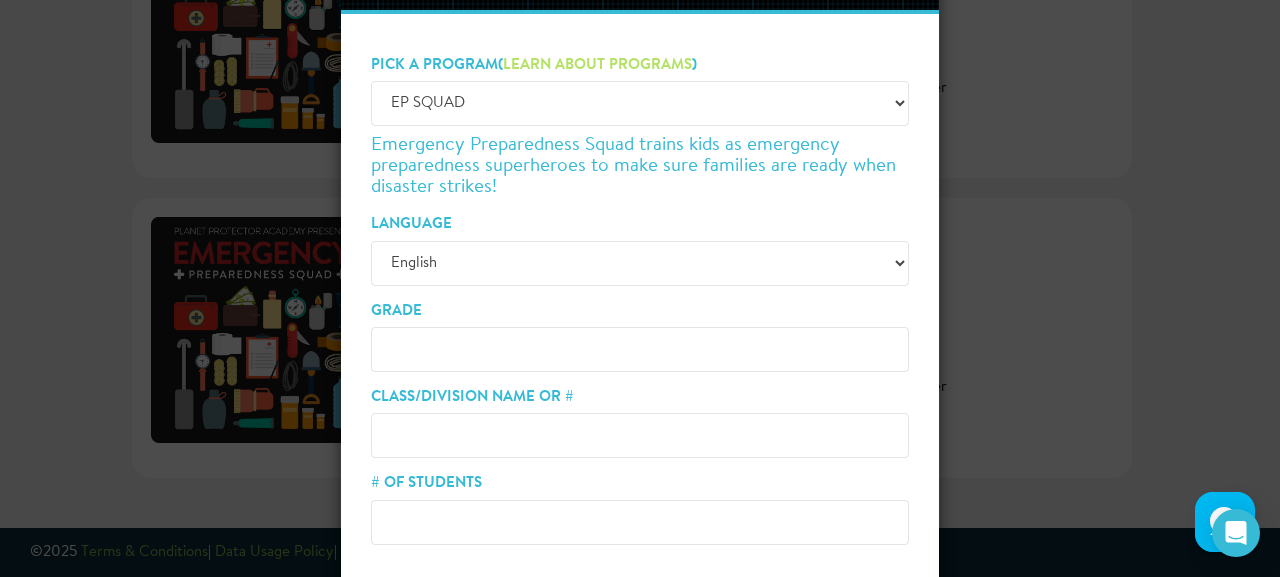 click on "Grade" at bounding box center (640, 349) 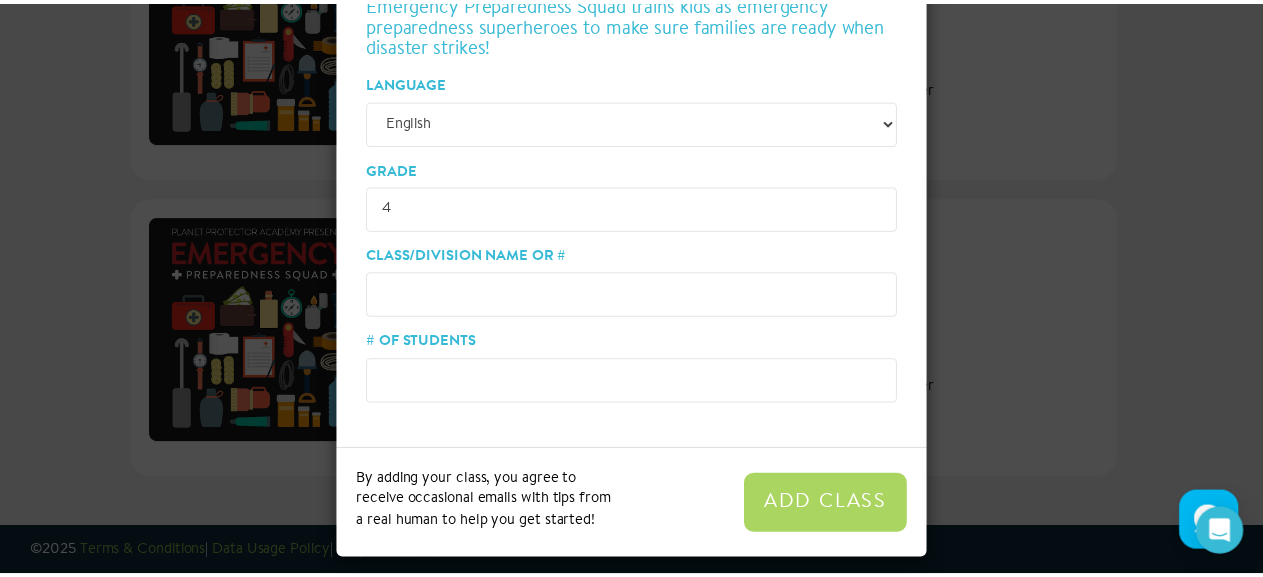 scroll, scrollTop: 232, scrollLeft: 0, axis: vertical 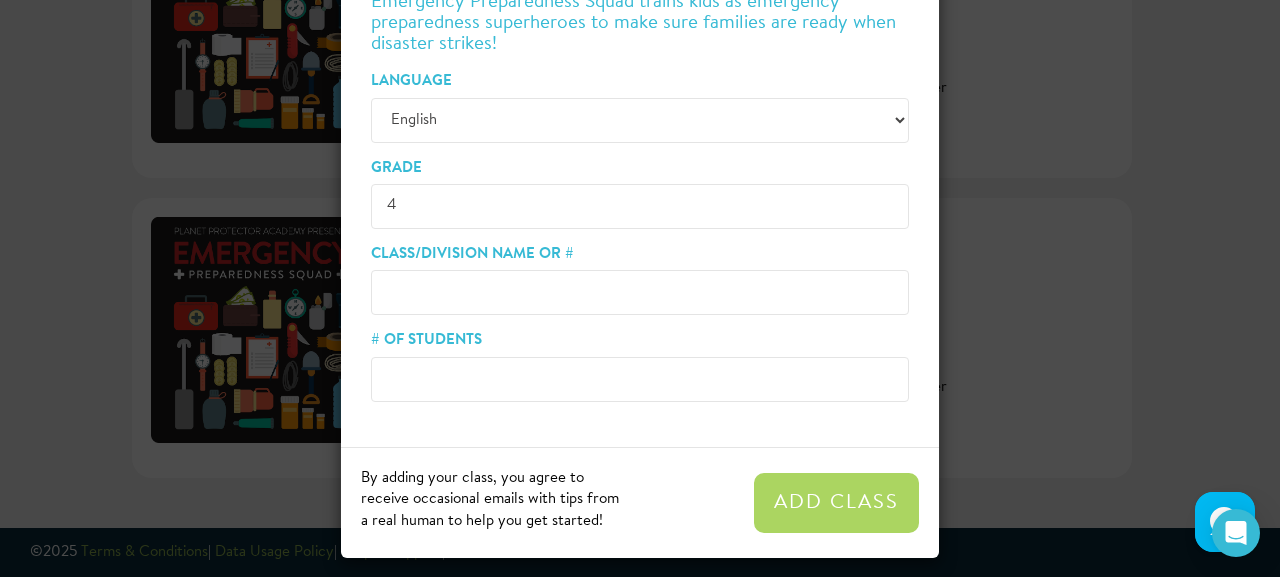 type on "4" 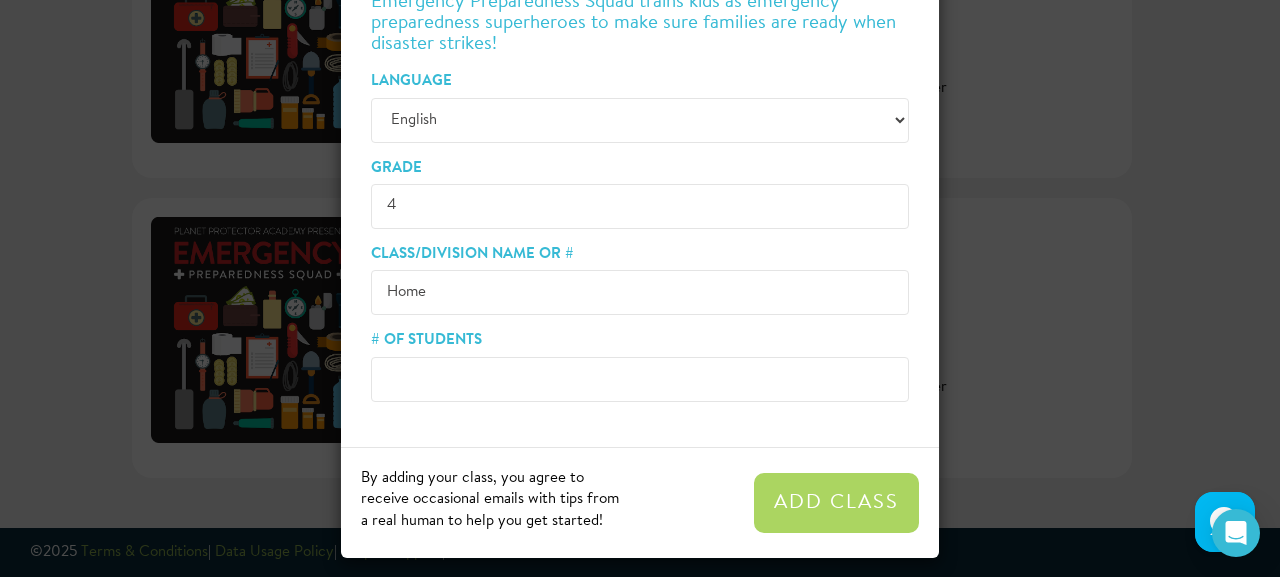 type on "Home" 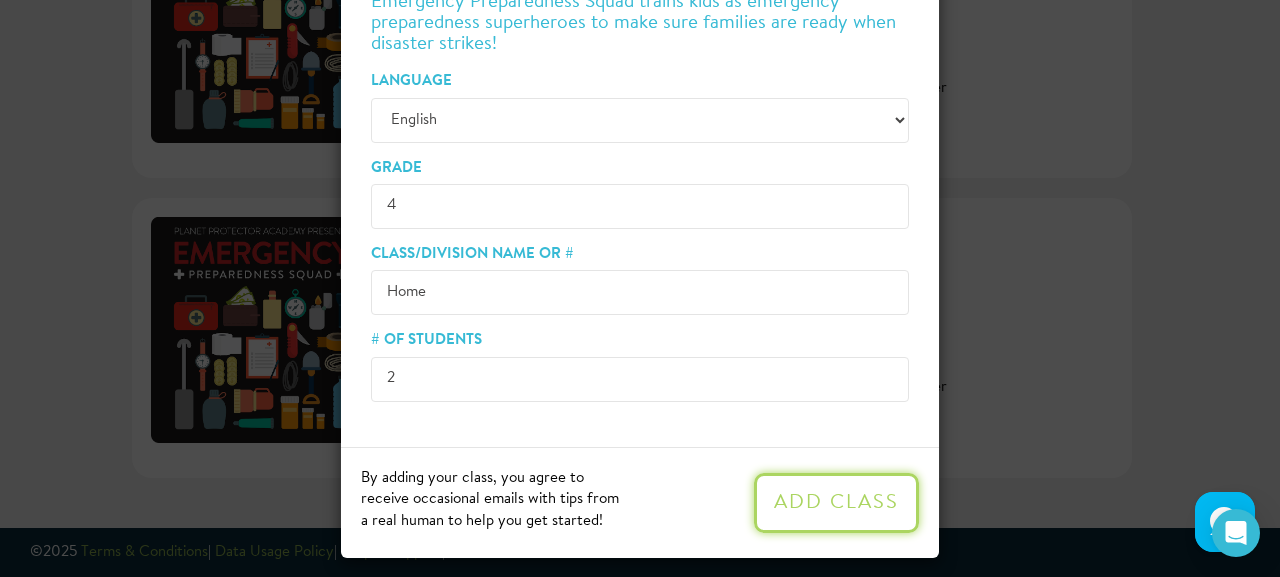 type on "2" 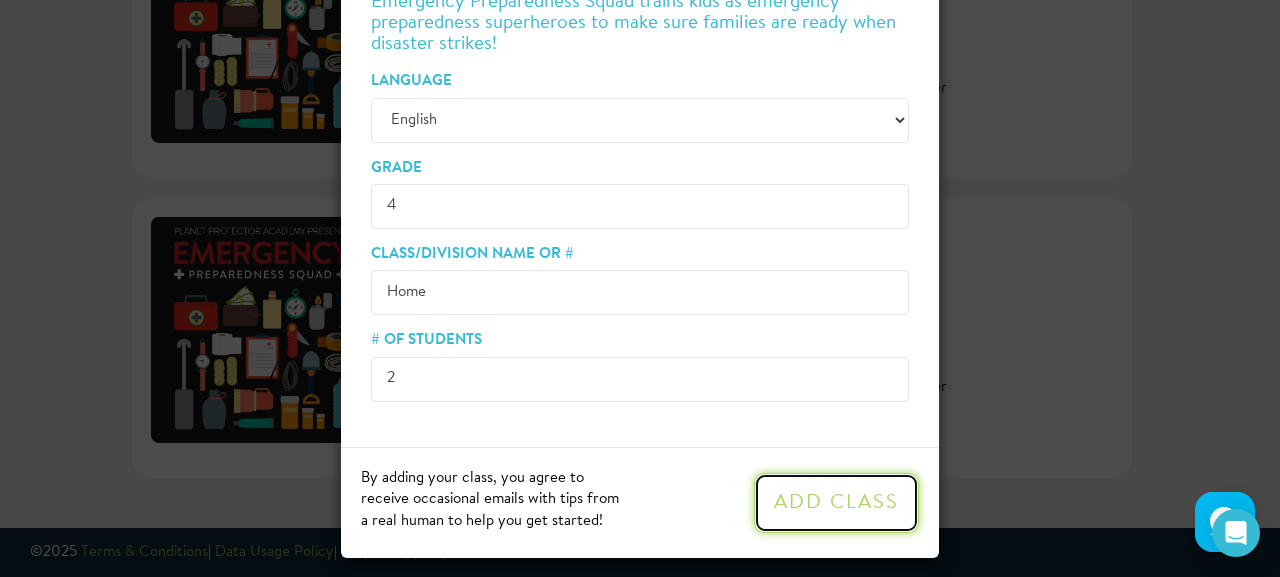click on "Add Class" at bounding box center [836, 503] 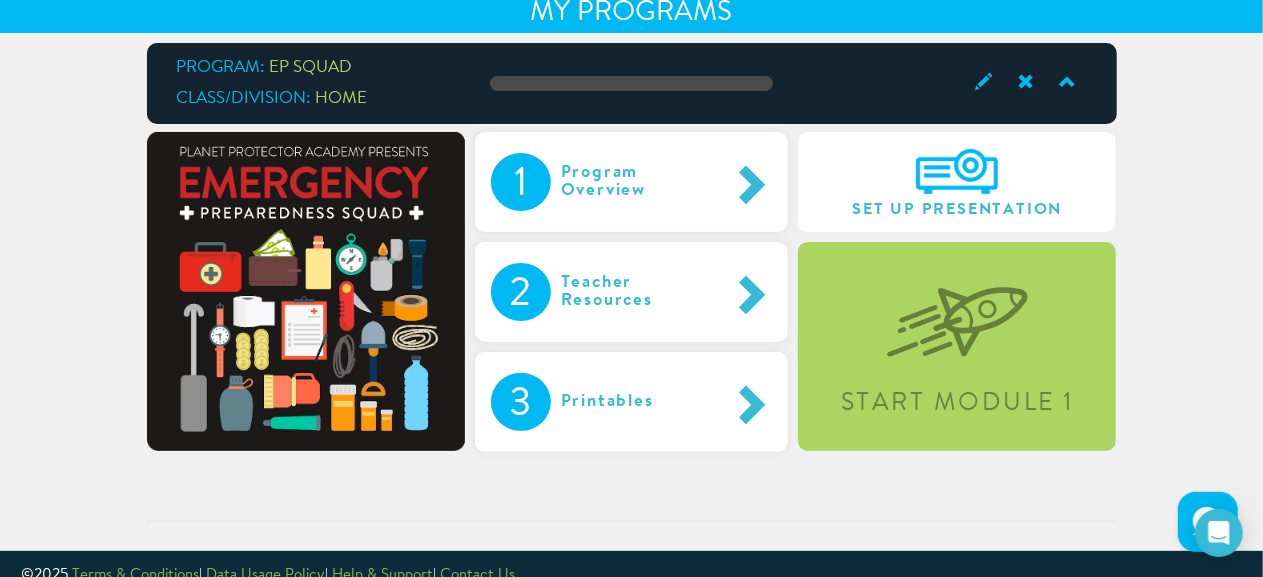 scroll, scrollTop: 149, scrollLeft: 0, axis: vertical 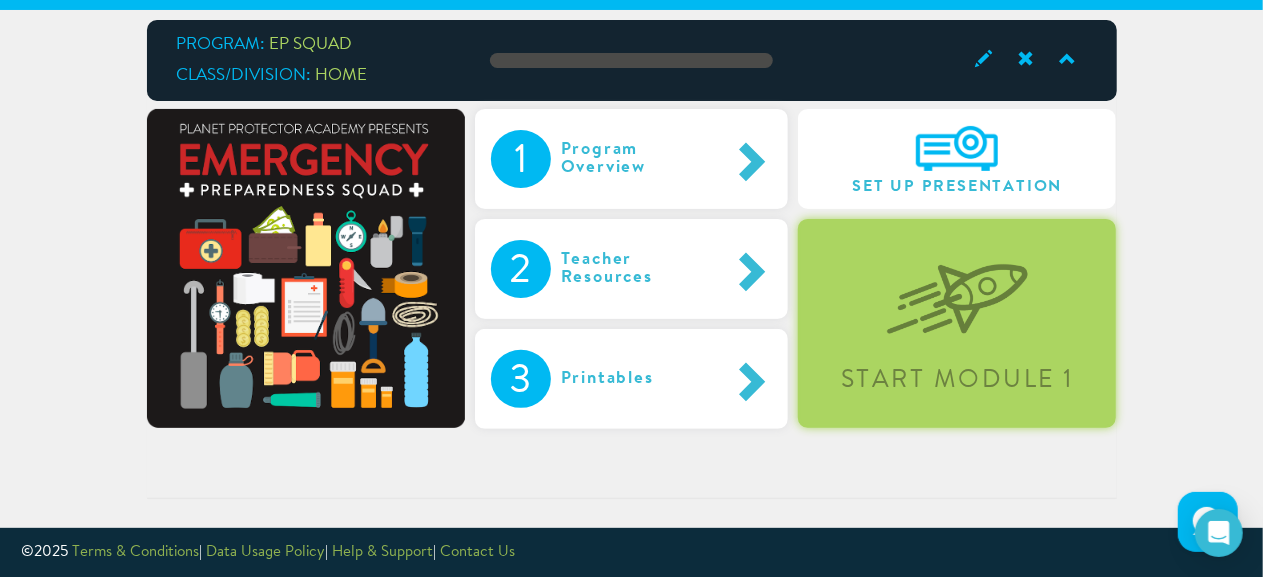 click on "Start Module 1" at bounding box center (957, 323) 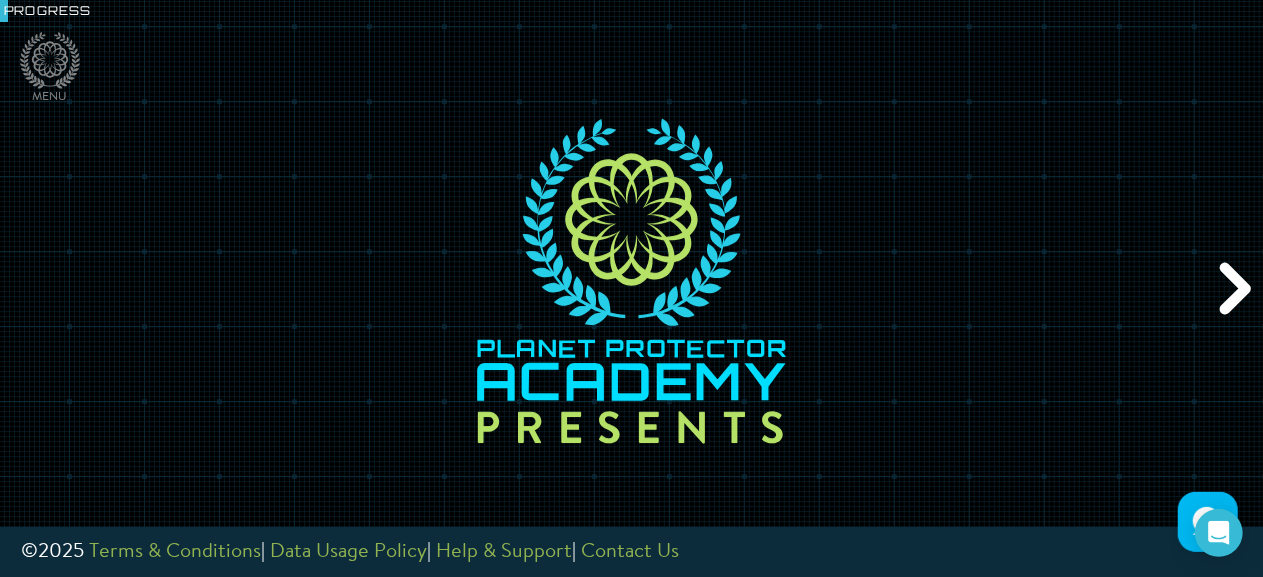 scroll, scrollTop: 0, scrollLeft: 0, axis: both 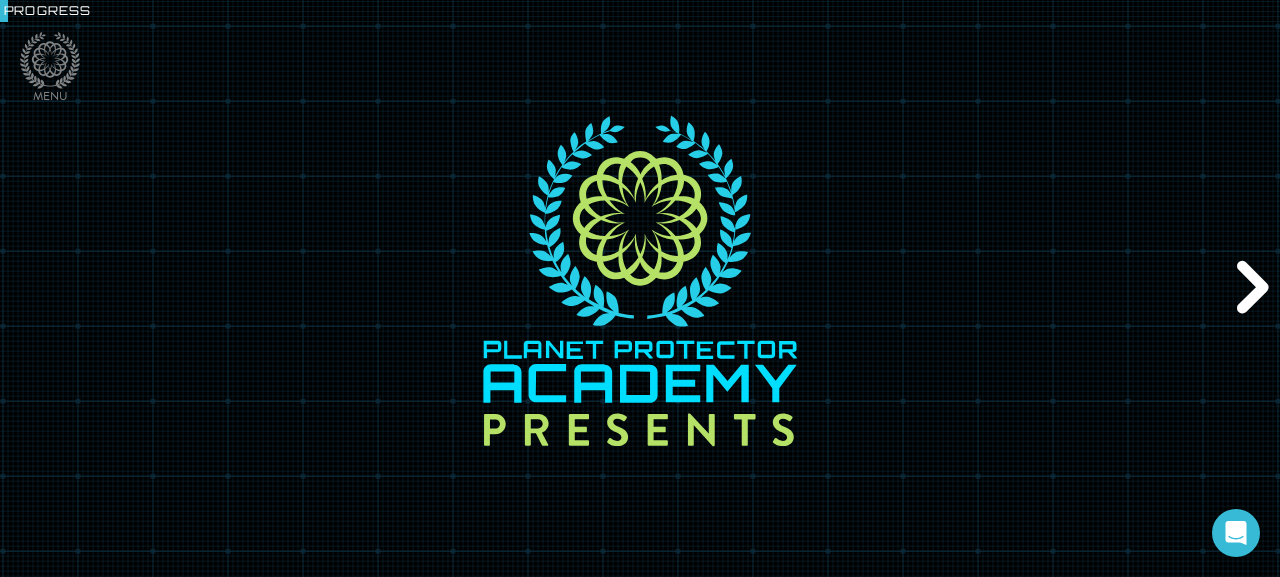click on "Next" at bounding box center (1249, 288) 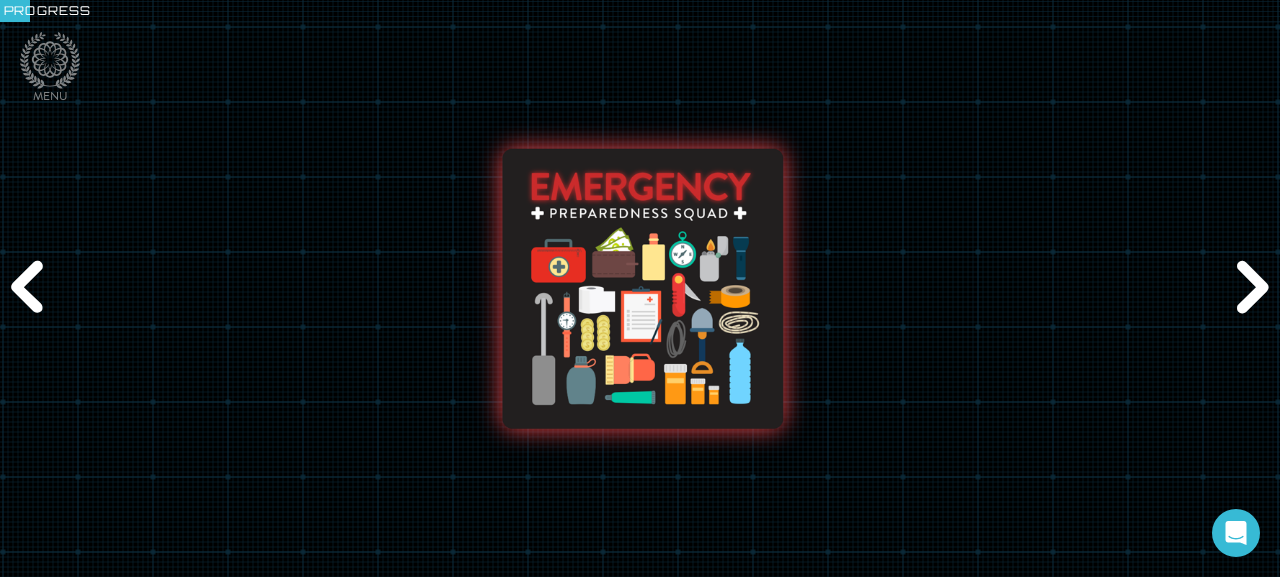 click on "Next" at bounding box center (1249, 288) 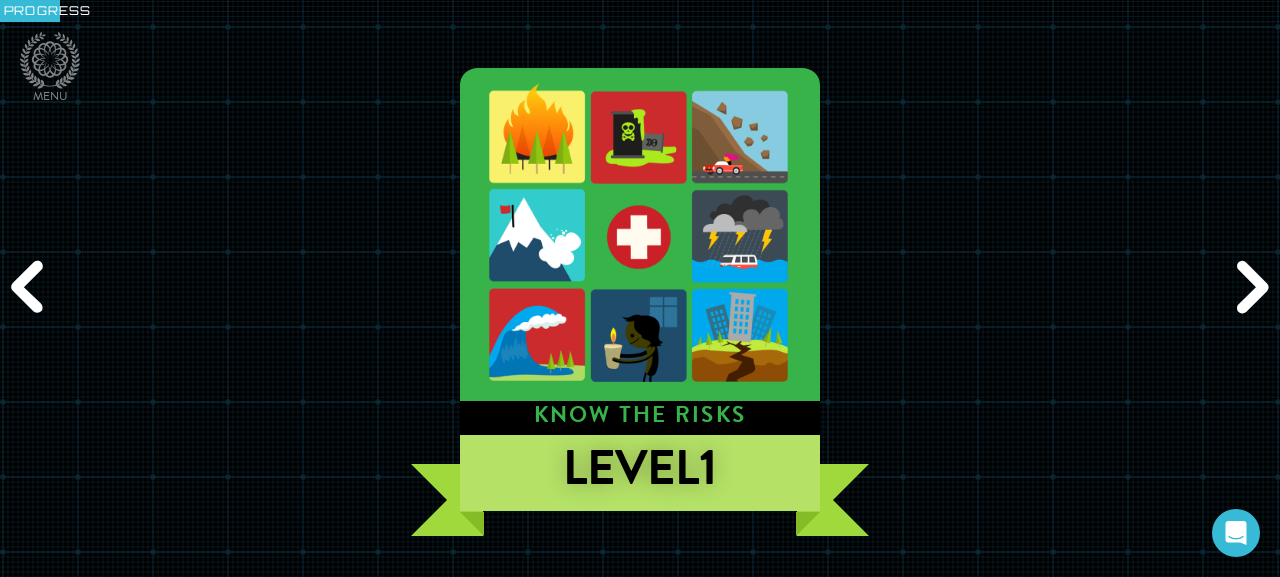 click on "Next" at bounding box center (1249, 288) 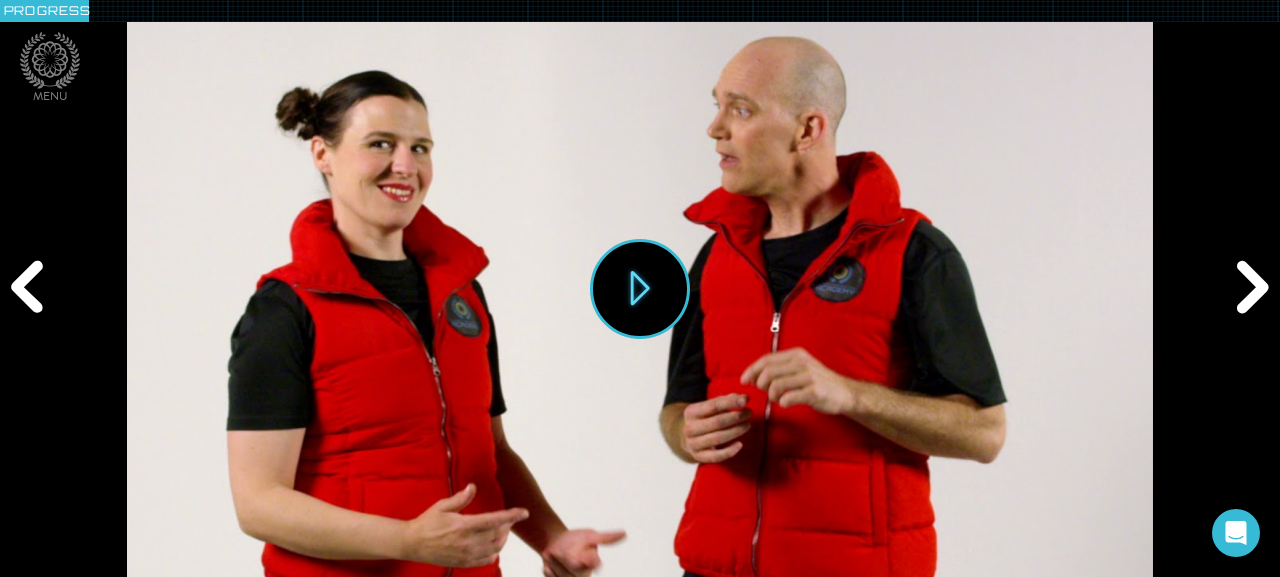 click on "Next" at bounding box center (1249, 288) 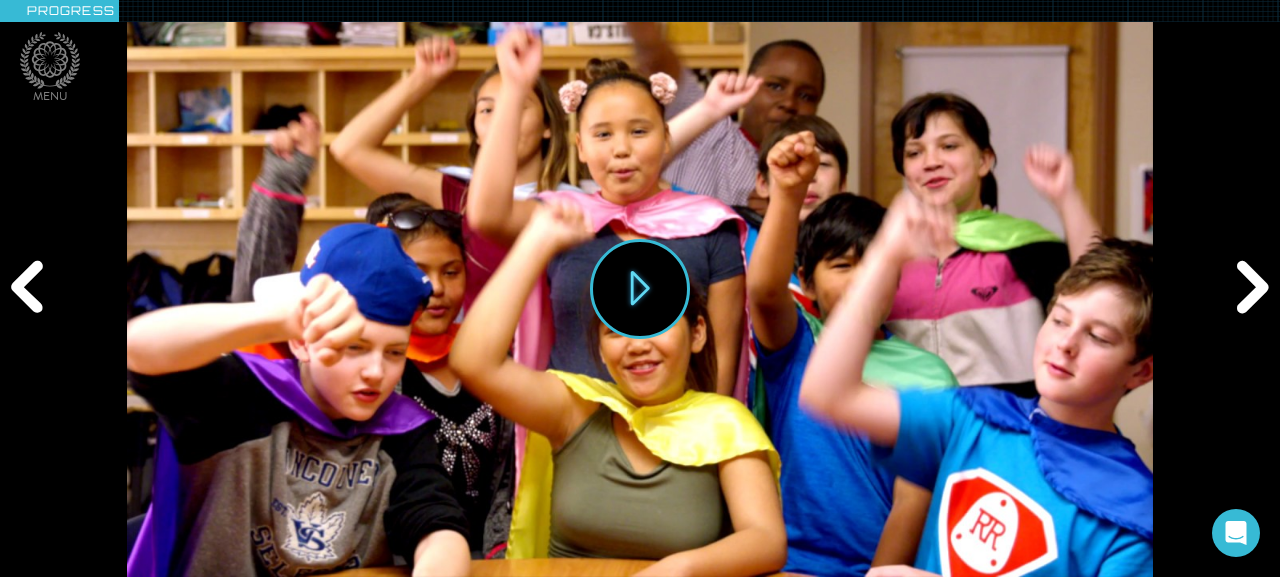 click on "Next" at bounding box center (1249, 288) 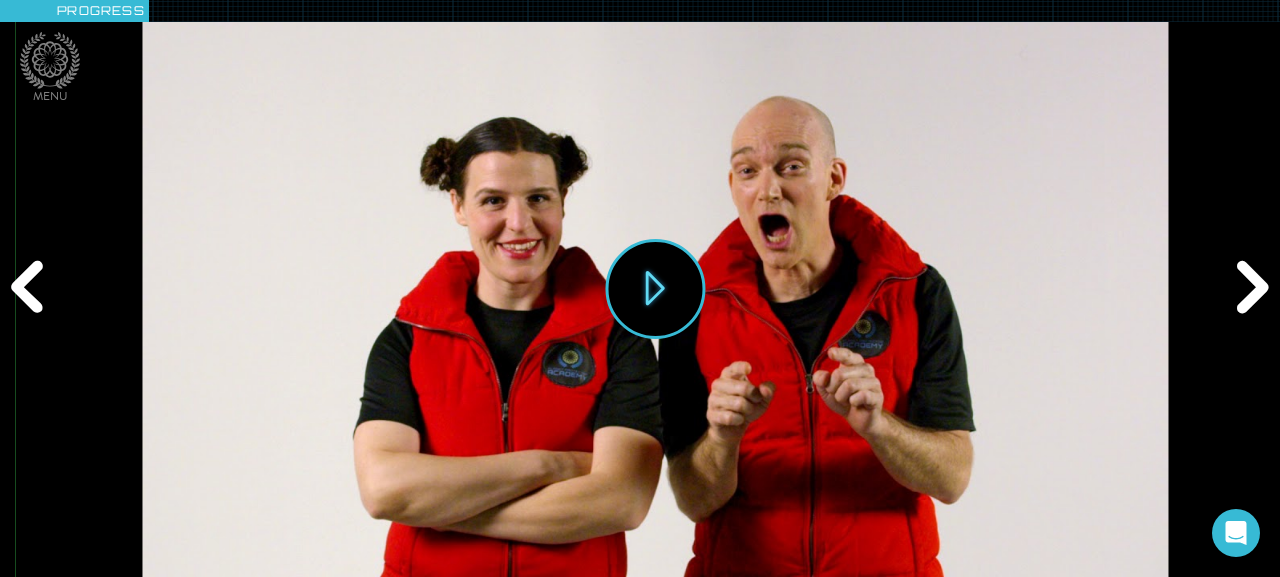 click on "Next" at bounding box center [1249, 288] 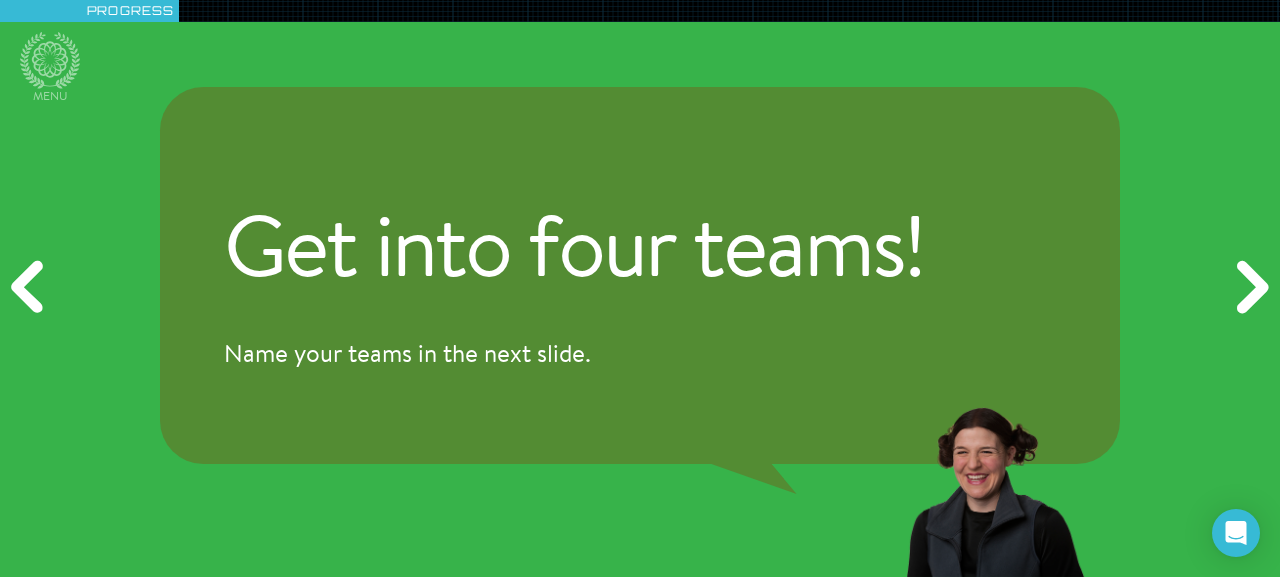 click on "Next" at bounding box center [1249, 288] 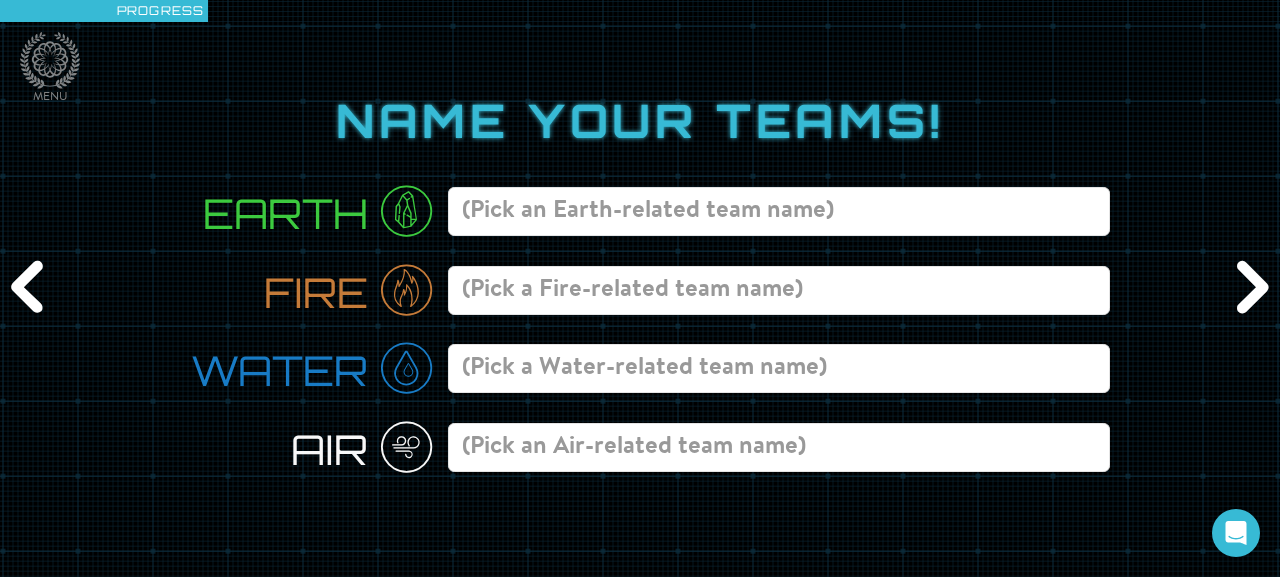 click at bounding box center (779, 368) 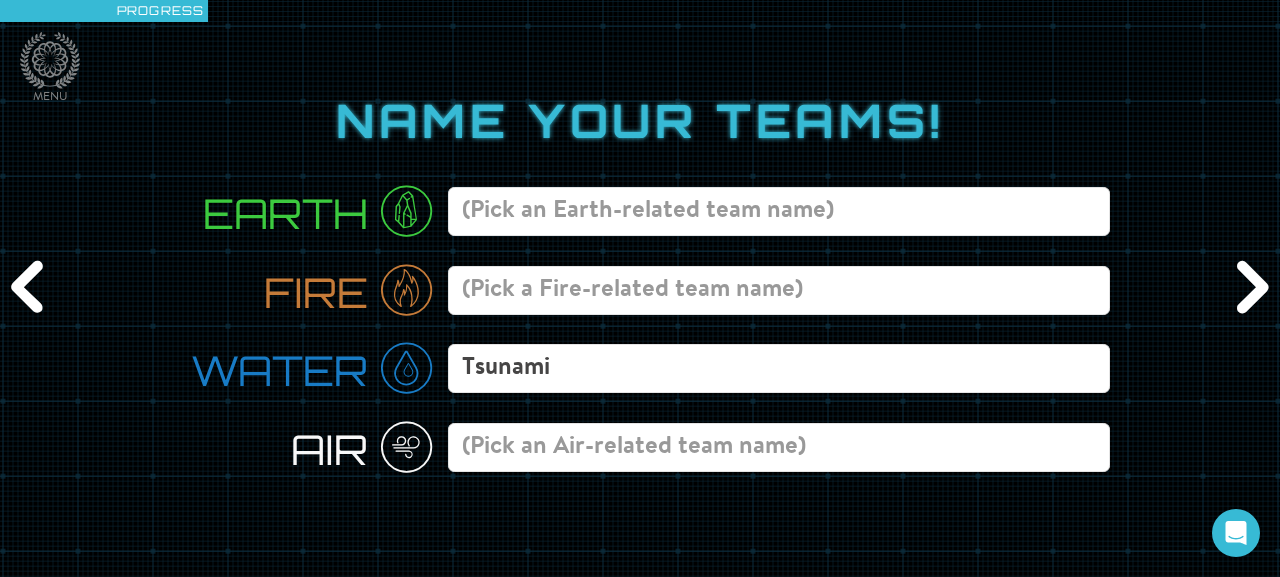 type on "Tsunami" 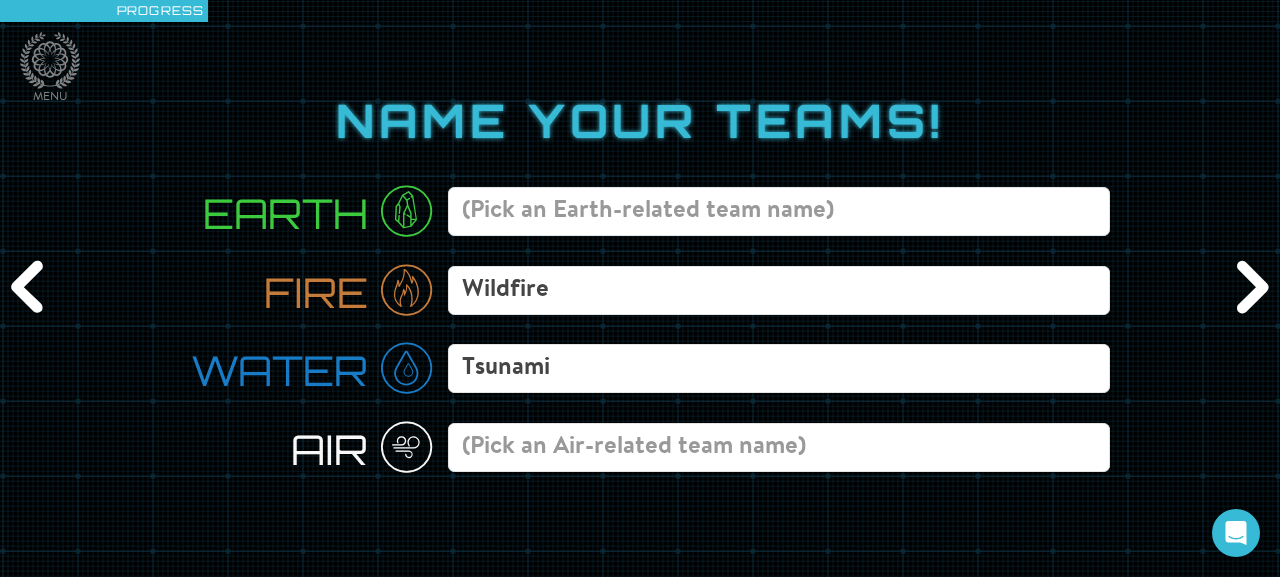 click on "Next" at bounding box center (1249, 288) 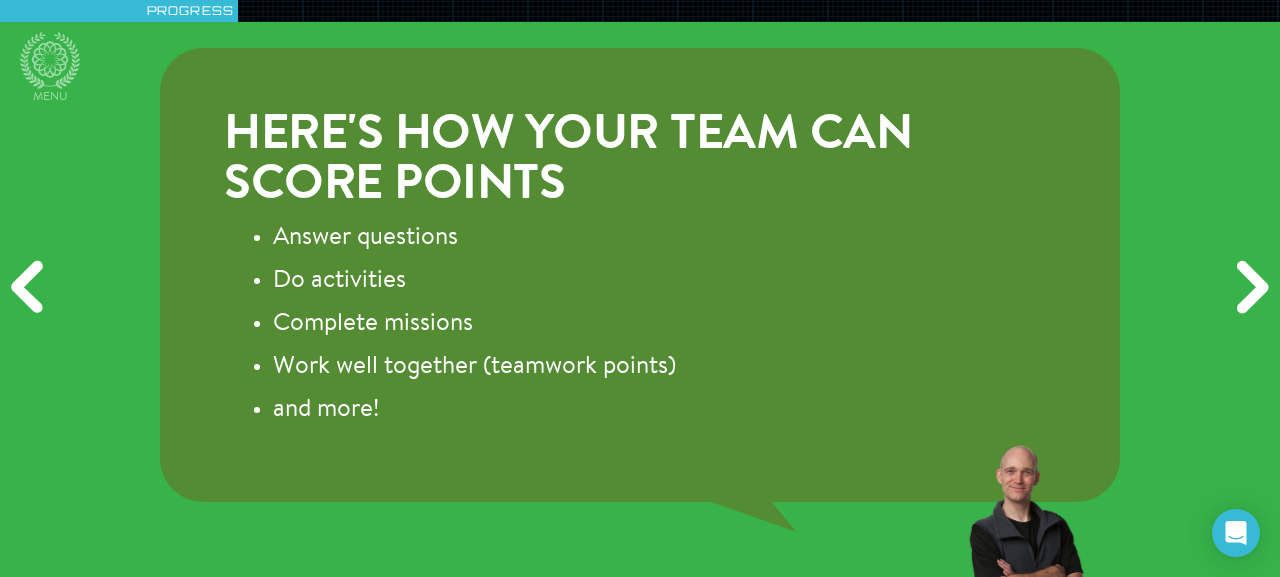 click on "Next" at bounding box center [1249, 288] 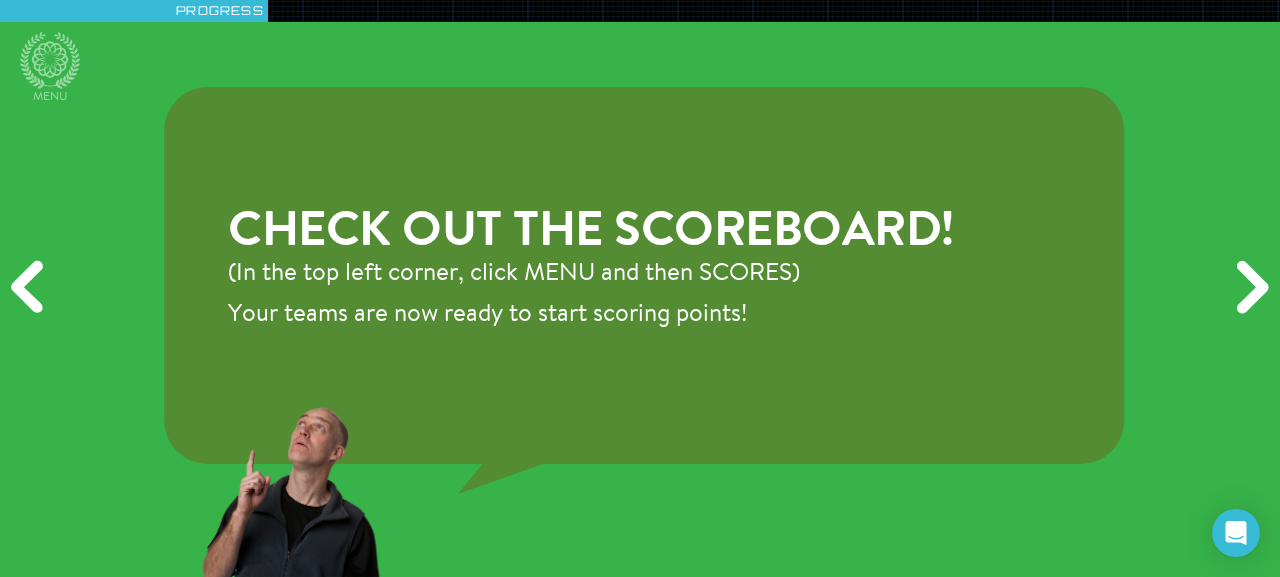 click on "Next" at bounding box center [1249, 288] 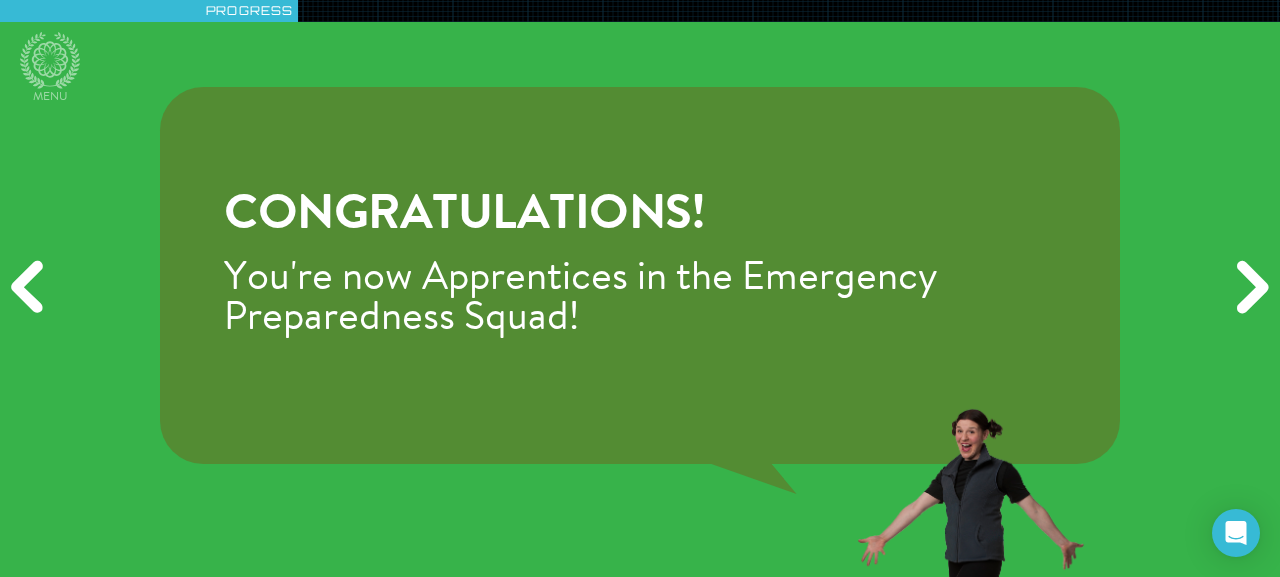 click on "Next" at bounding box center (1249, 288) 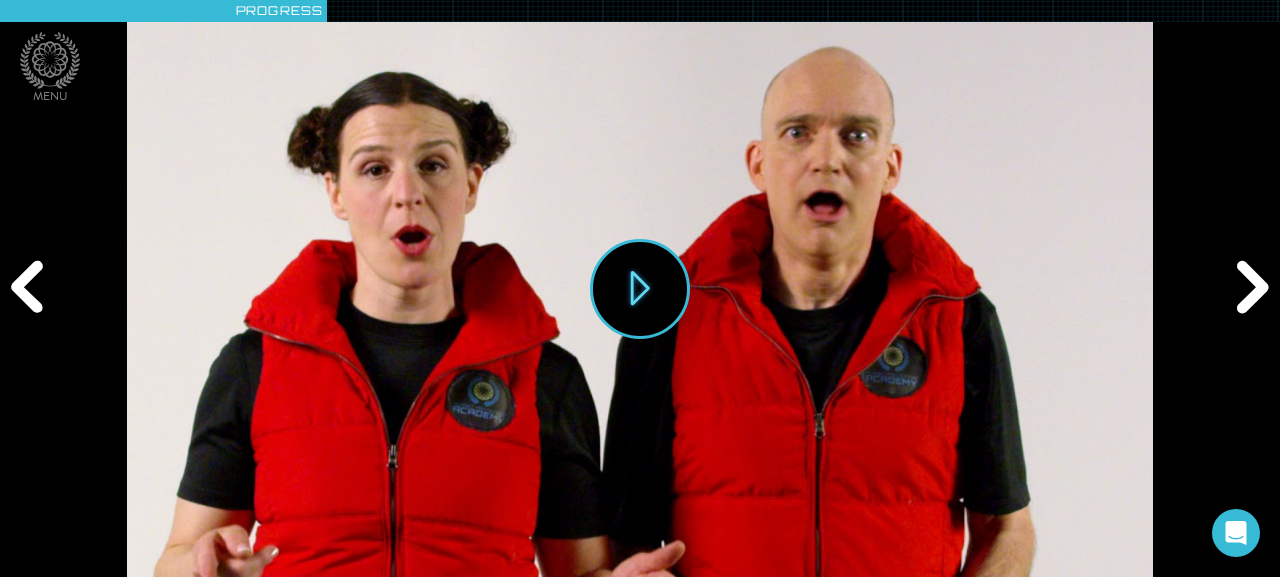 click on "Next" at bounding box center (1249, 288) 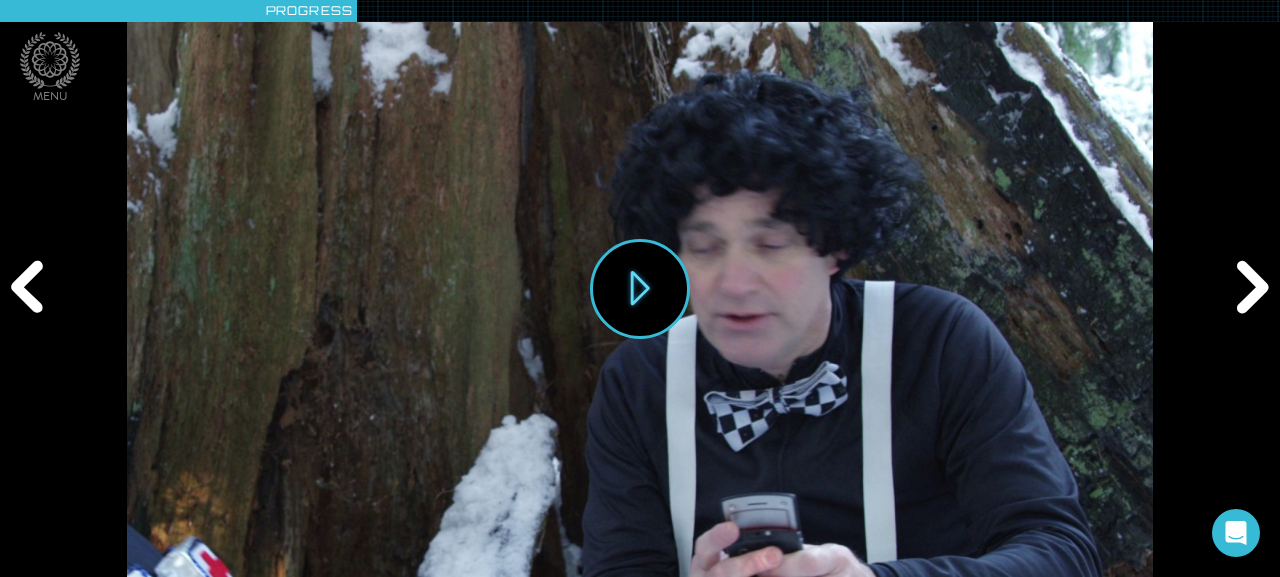 click on "Next" at bounding box center [1249, 288] 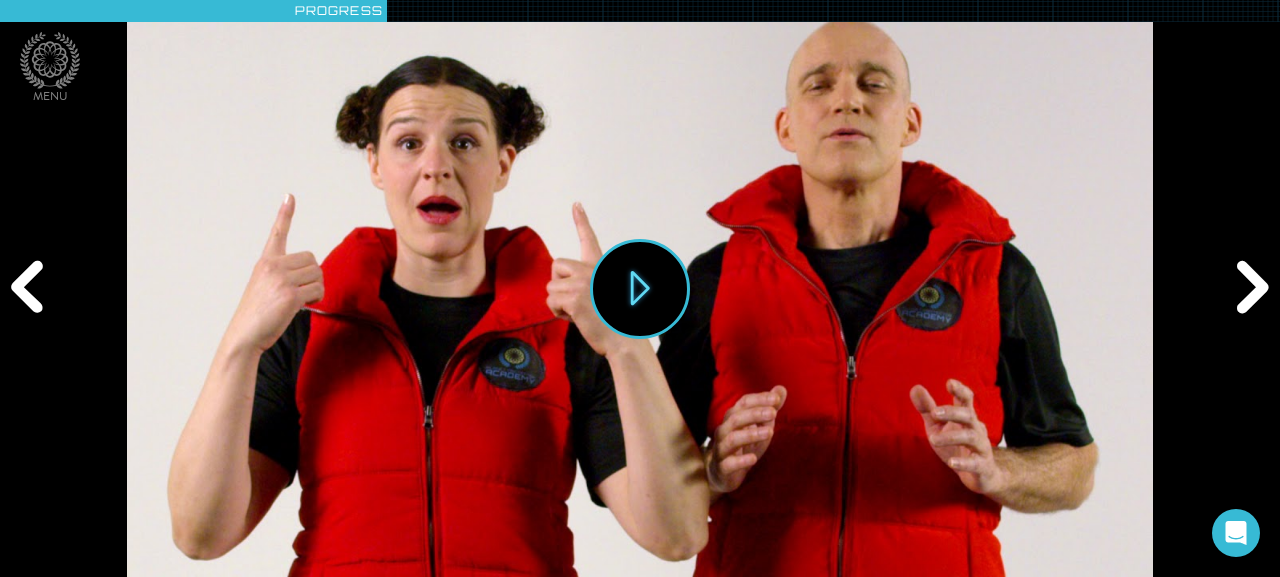click on "Next" at bounding box center [1249, 288] 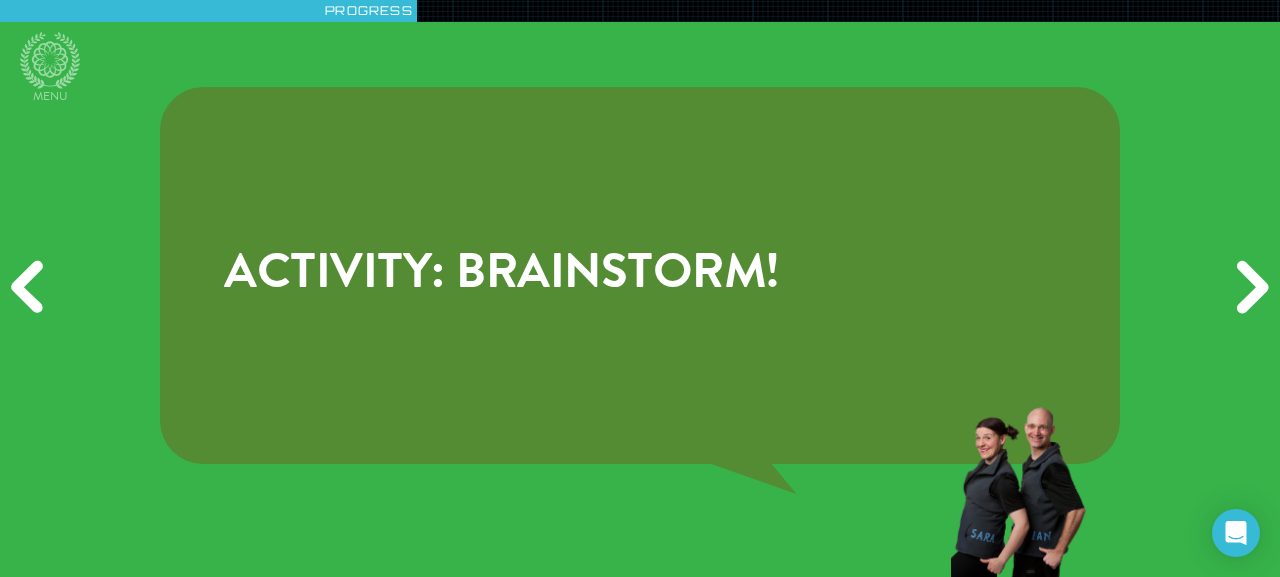 click on "Next" at bounding box center (1249, 288) 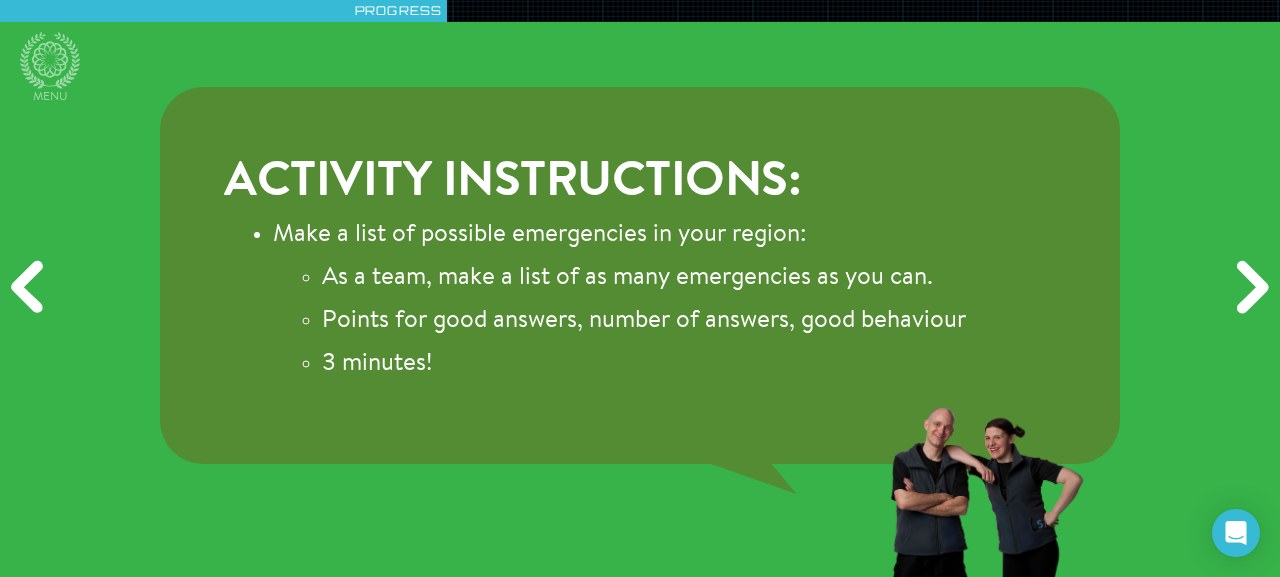 click on "Next" at bounding box center (1249, 288) 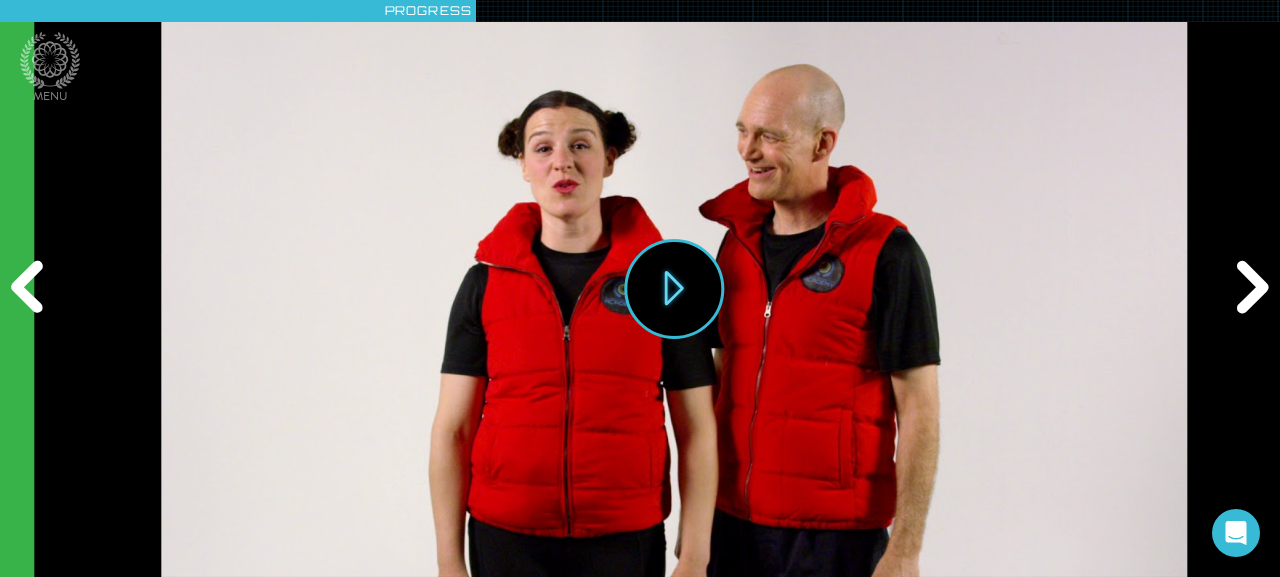 click on "Next" at bounding box center (1249, 288) 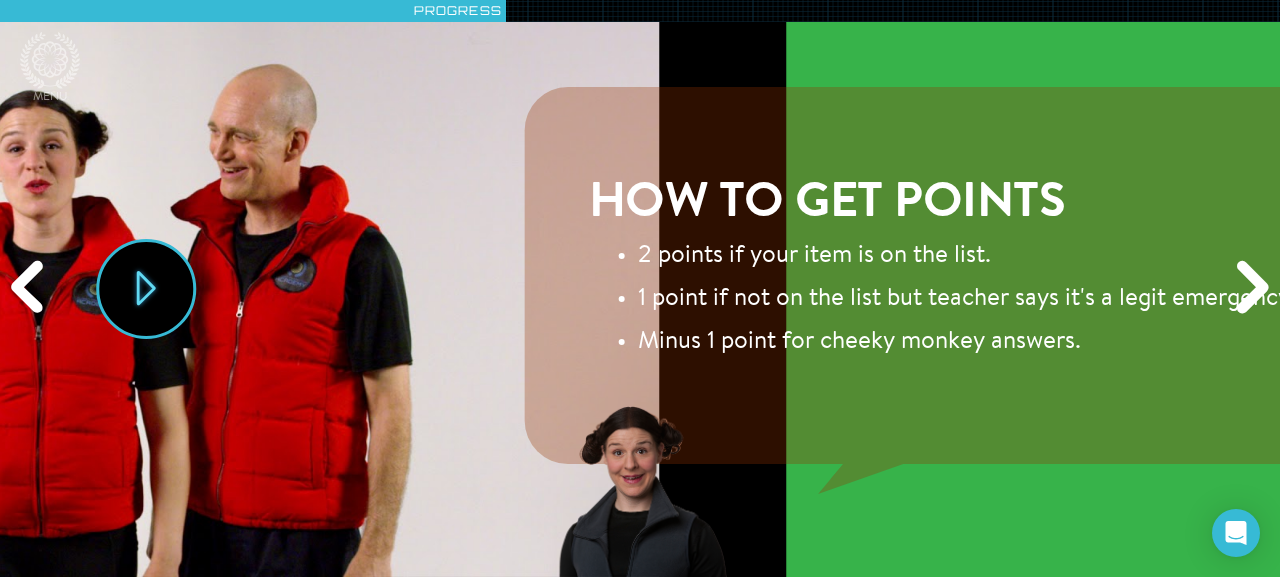 click on "Next" at bounding box center (1249, 288) 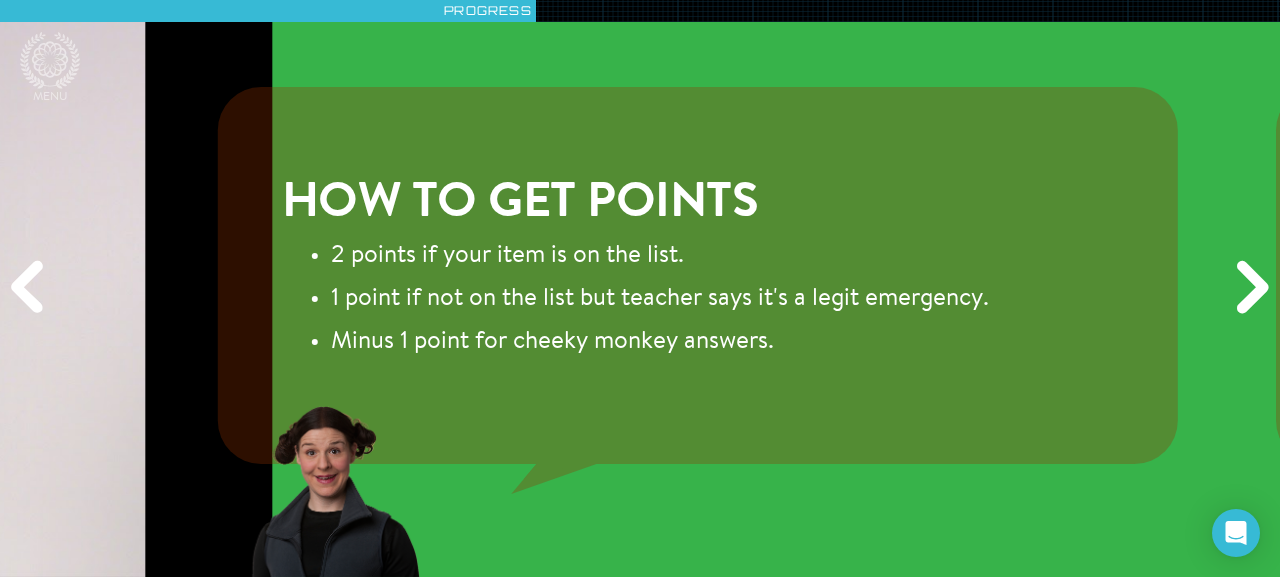 click on "Next" at bounding box center (1249, 288) 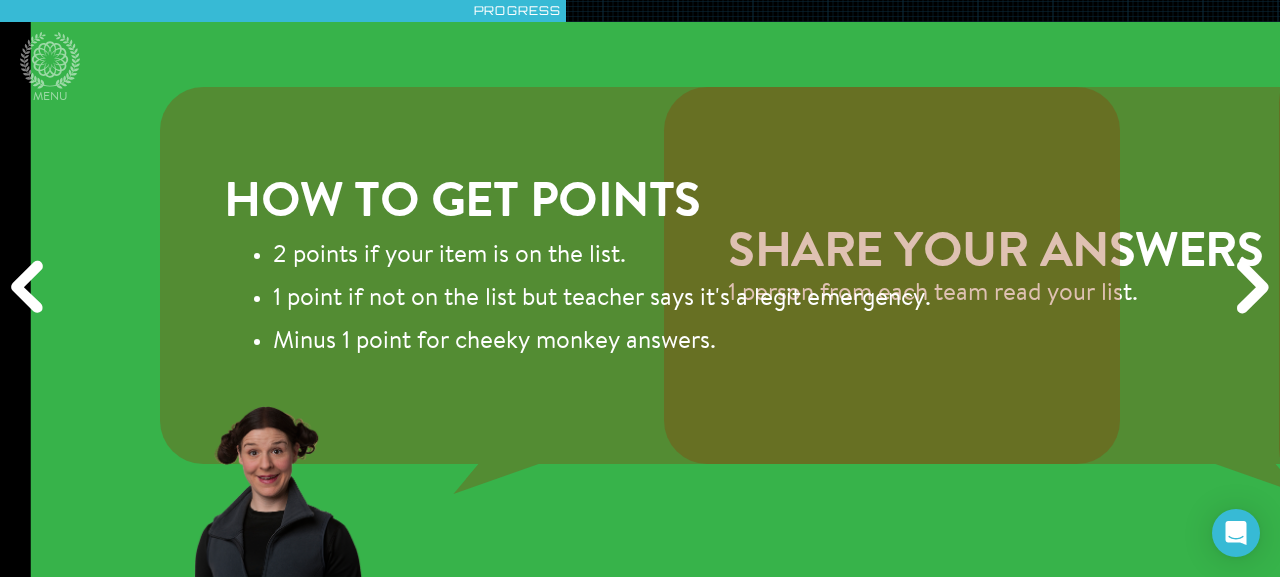 click on "Next" at bounding box center (1249, 288) 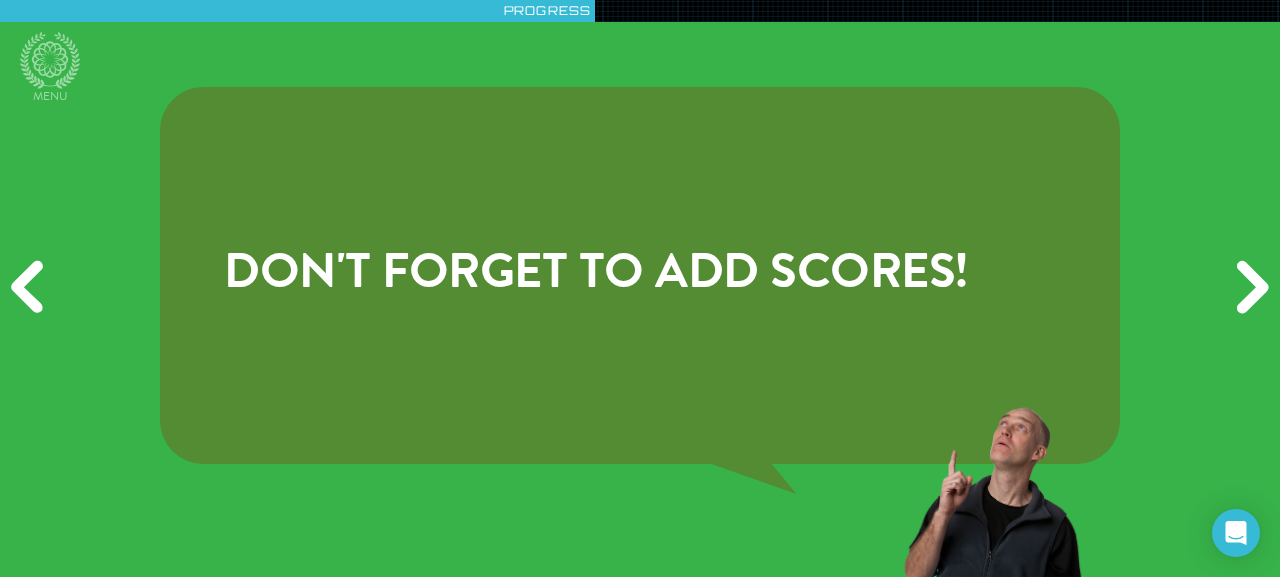 click on "Next" at bounding box center [1249, 288] 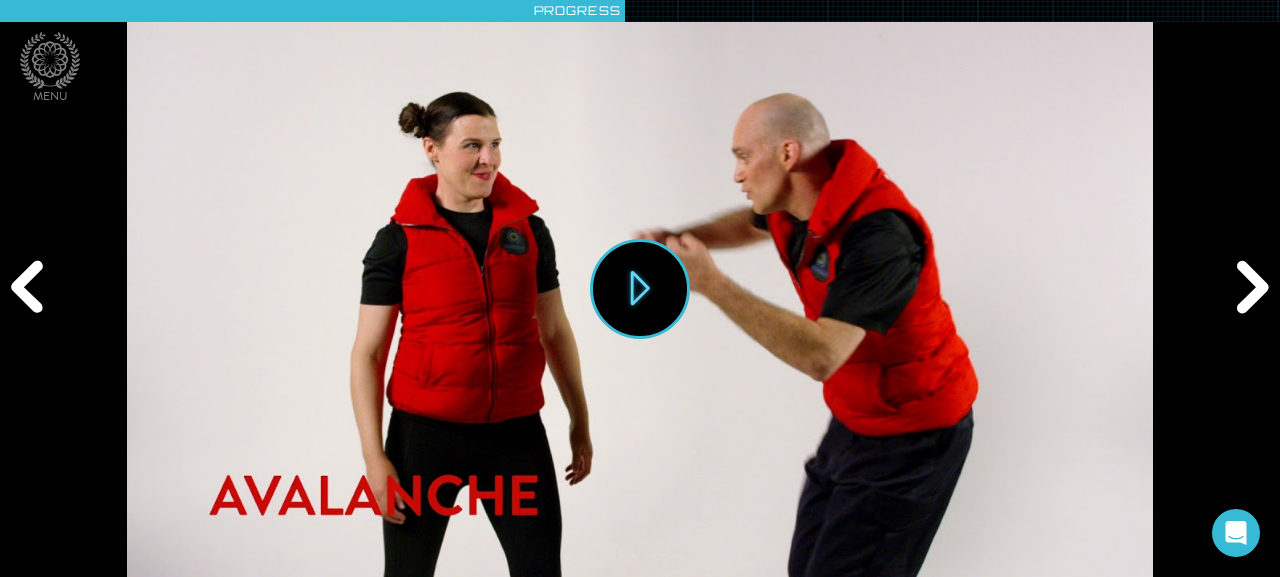 click on "Next" at bounding box center [1249, 288] 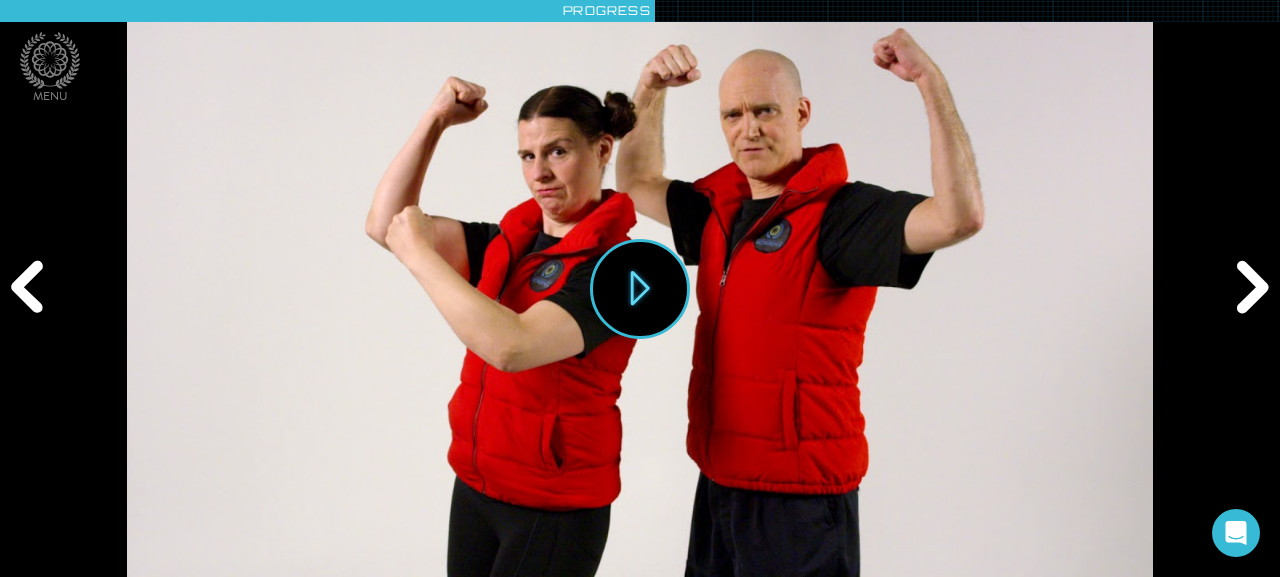 click on "Next" at bounding box center [1249, 288] 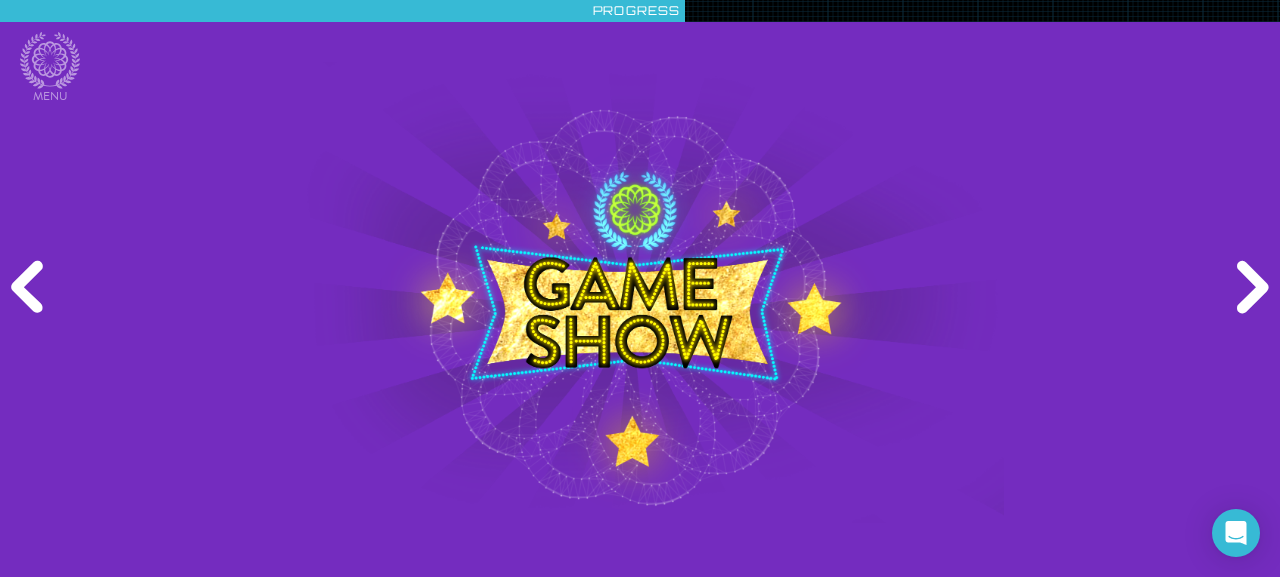 click on "Next" at bounding box center (1249, 288) 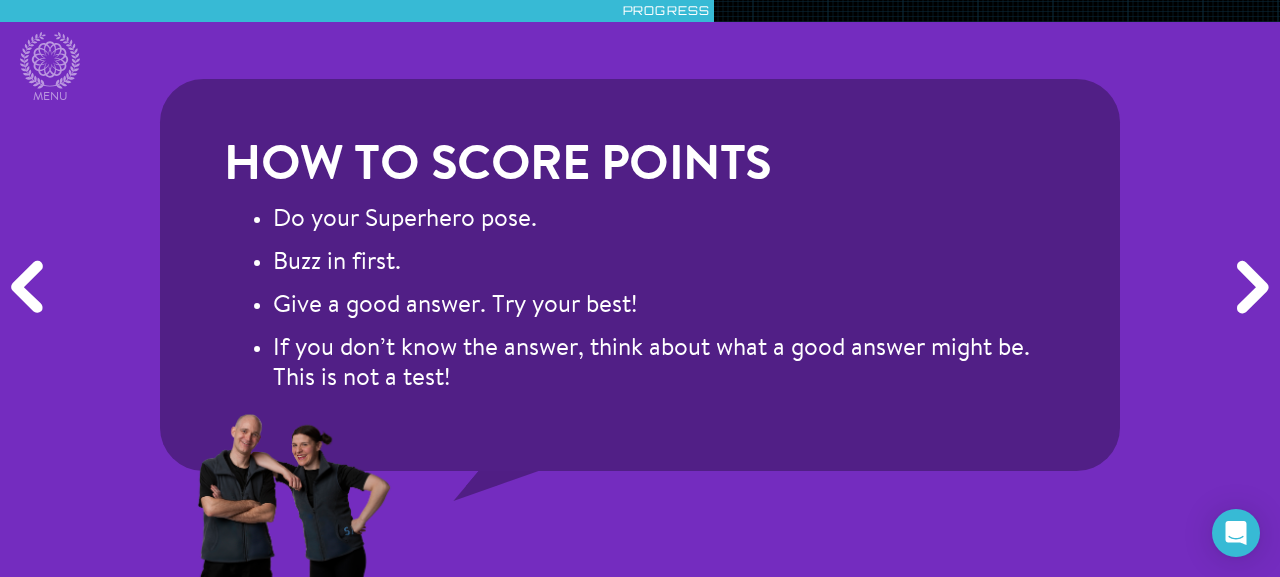 click on "Next" at bounding box center [1249, 288] 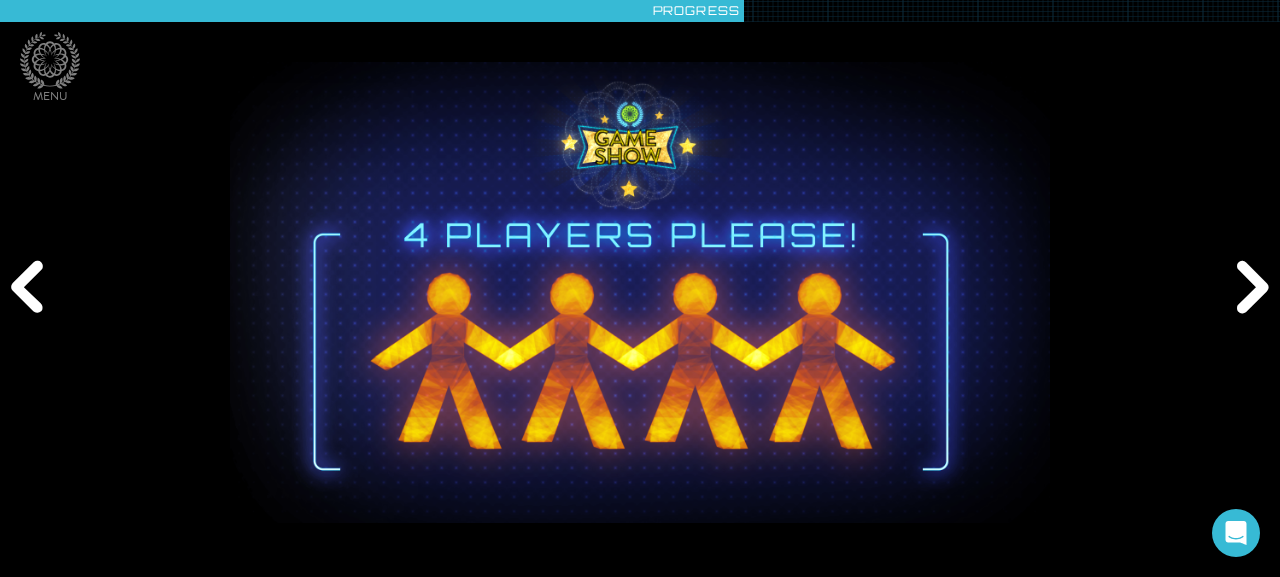 click on "Next" at bounding box center [1249, 288] 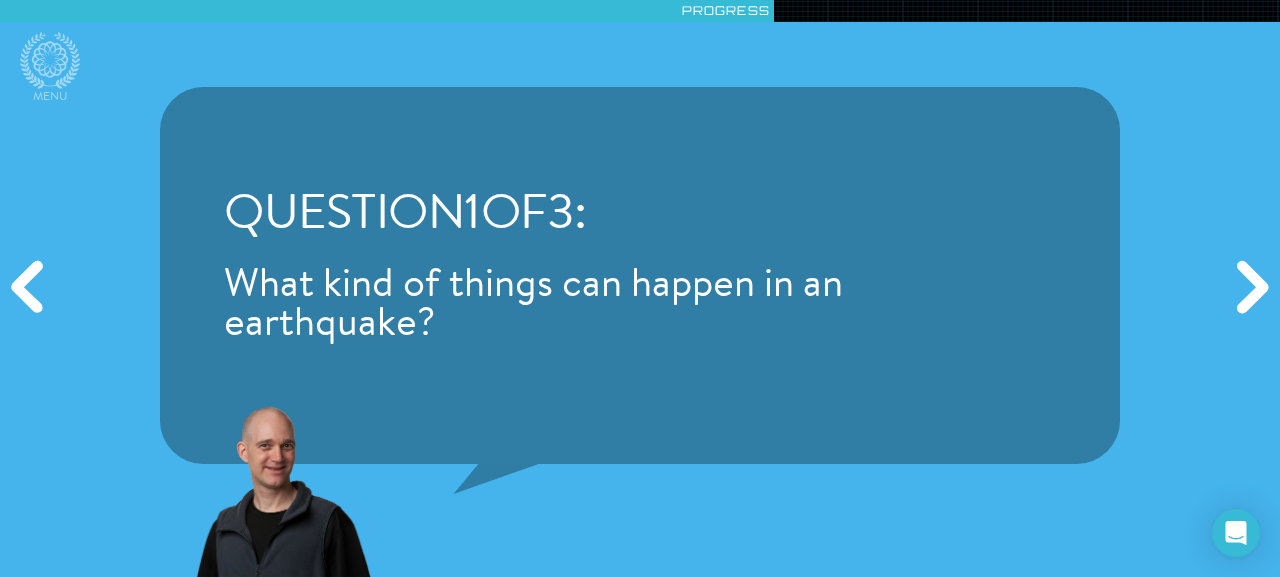 click on "Next" at bounding box center (1249, 288) 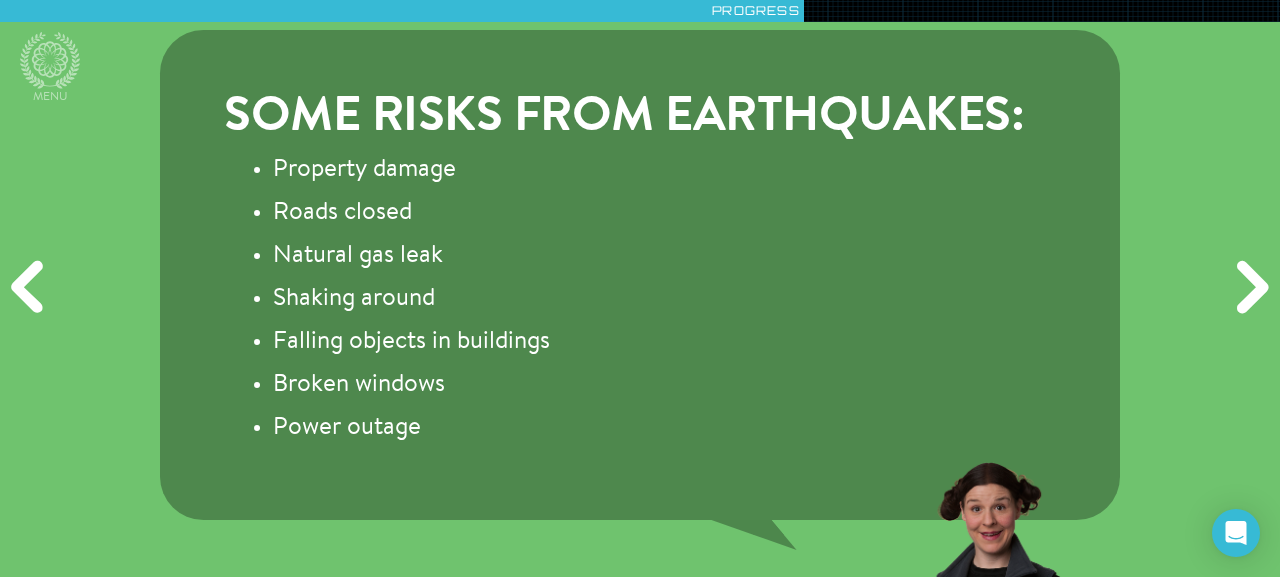 click on "Previous" at bounding box center (30, 288) 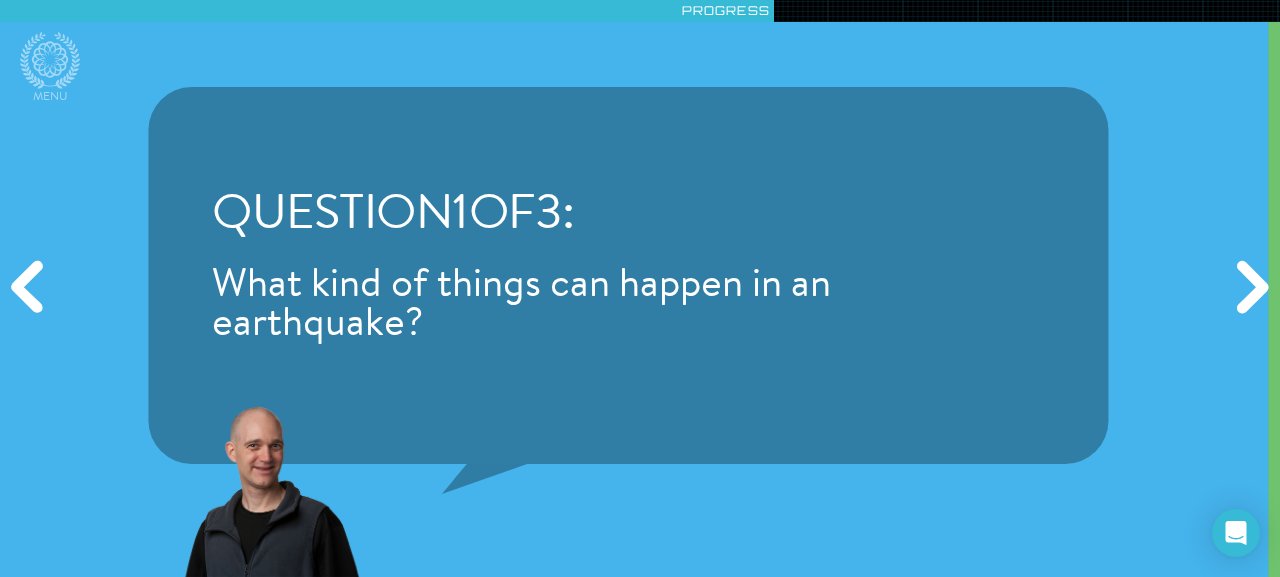 click on "Previous" at bounding box center (30, 288) 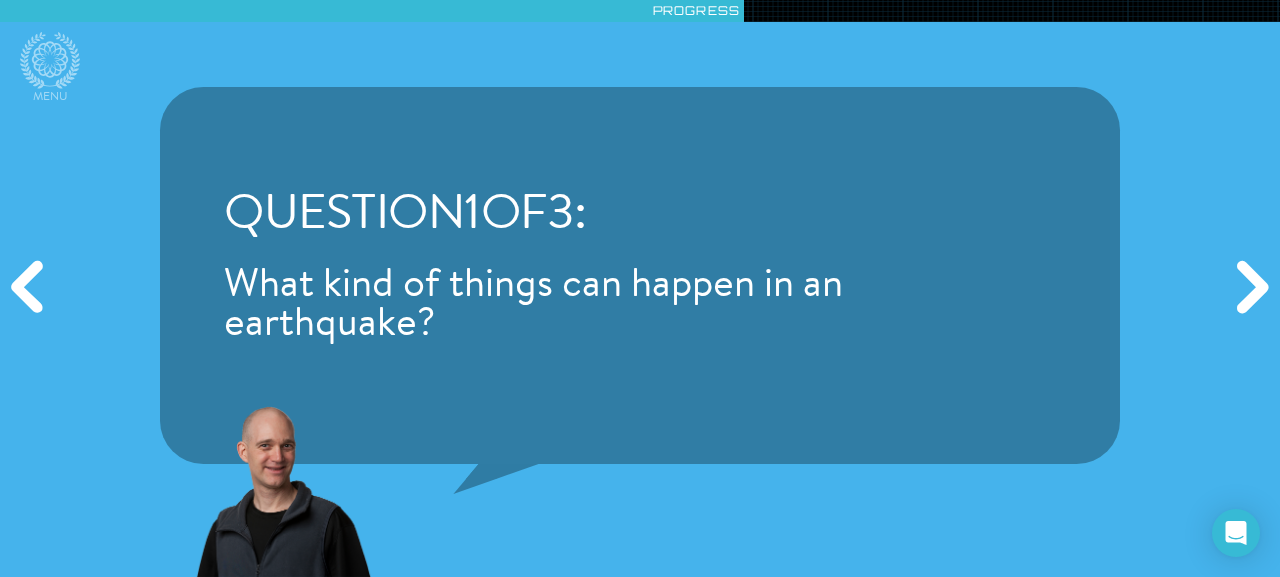 click on "Previous" at bounding box center [30, 288] 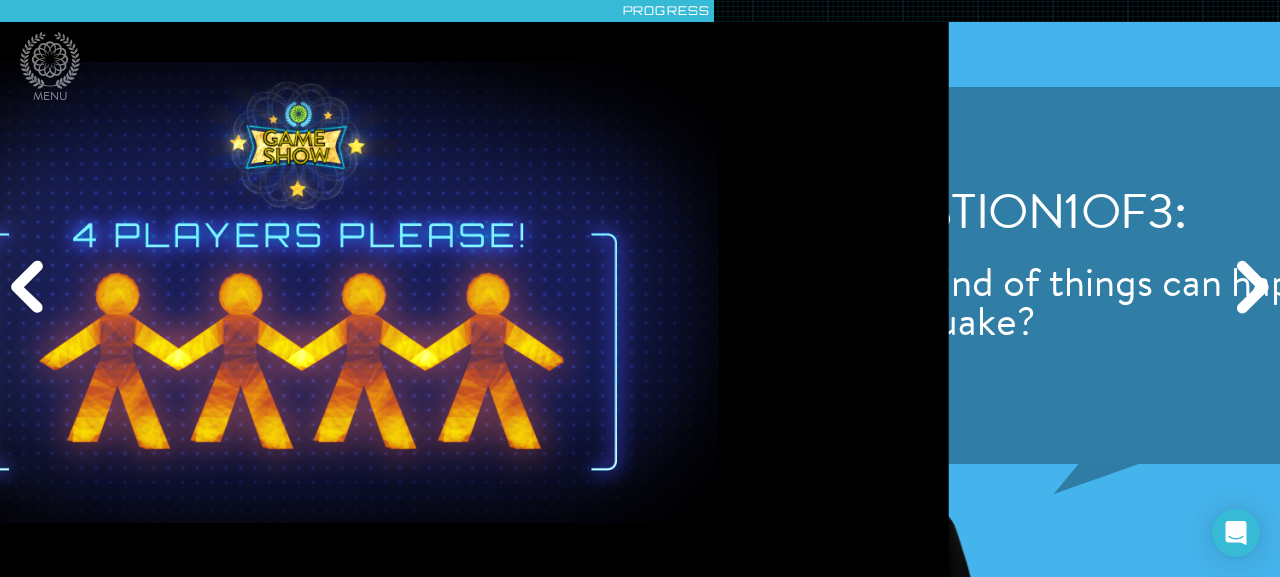 click on "Previous" at bounding box center (30, 288) 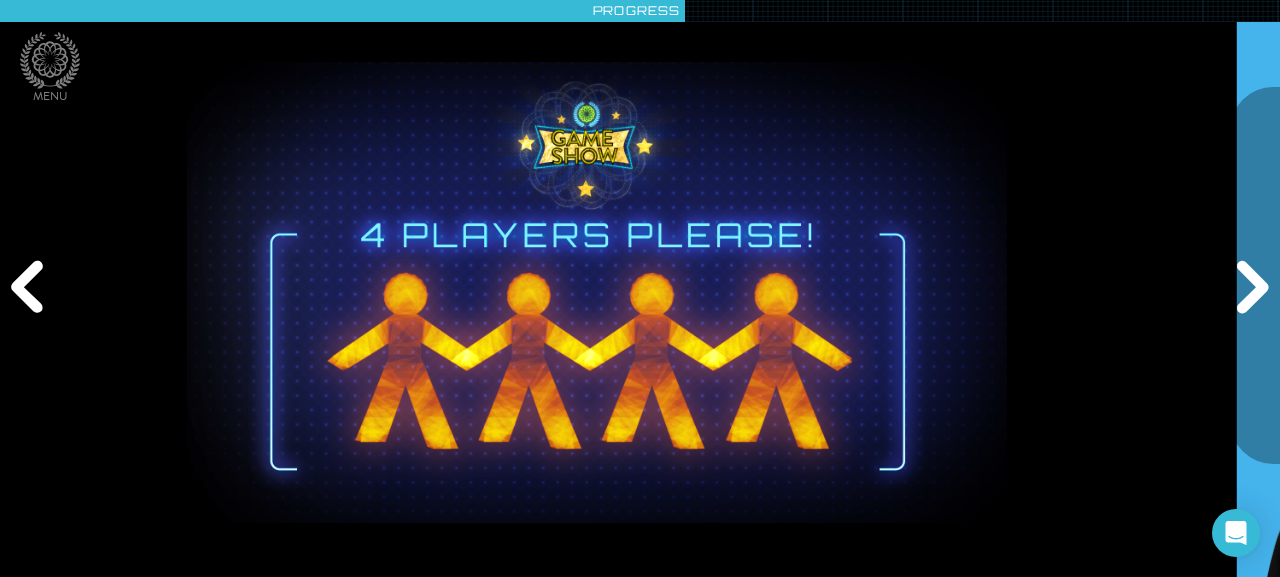 click on "Previous" at bounding box center (30, 288) 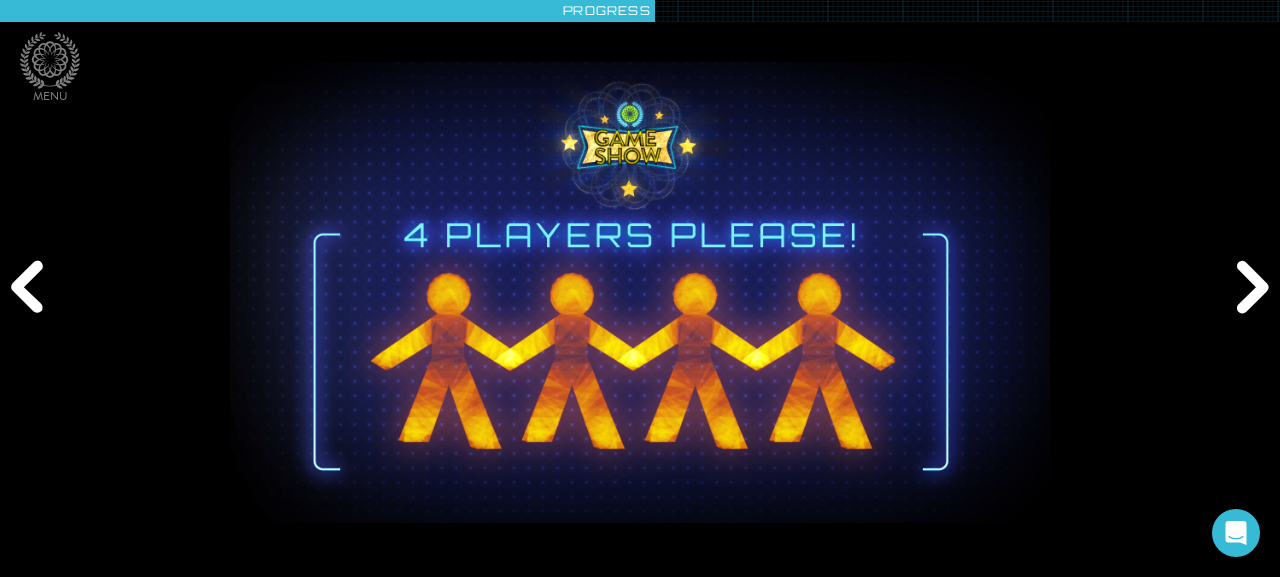 click on "Previous" at bounding box center (30, 288) 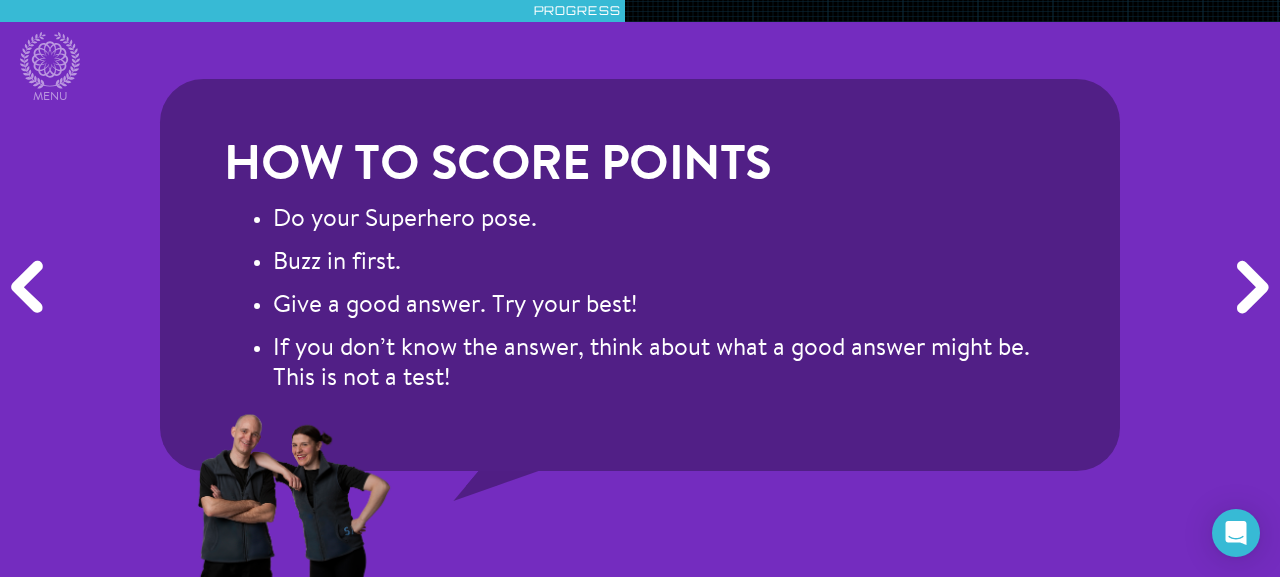 click on "Previous" at bounding box center [30, 288] 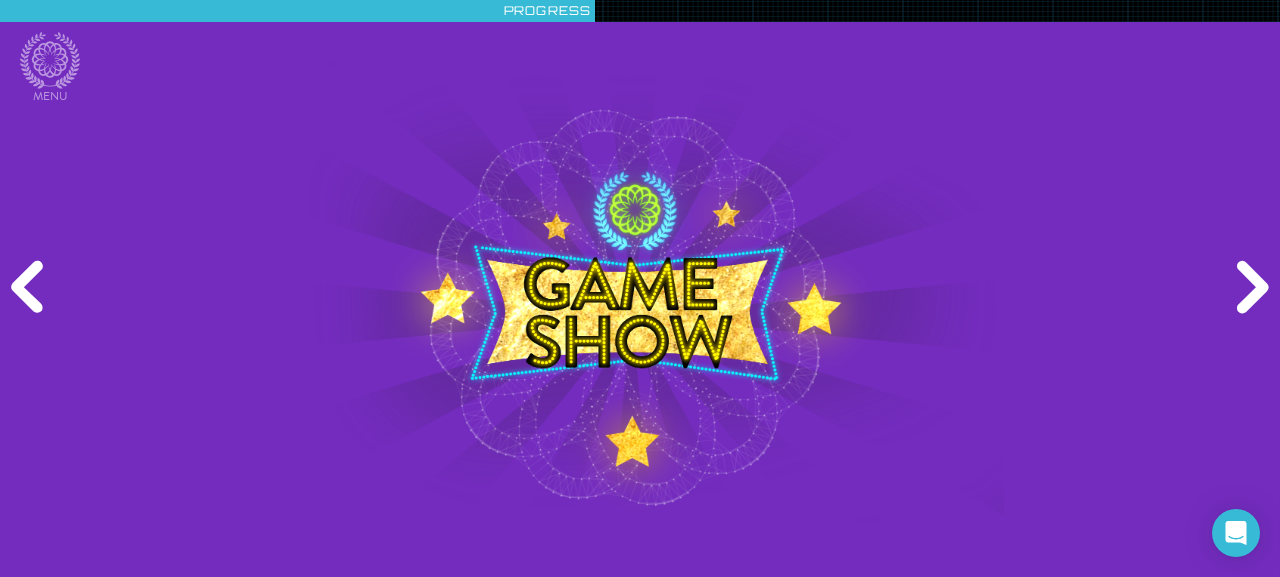 click on "Previous" at bounding box center [30, 288] 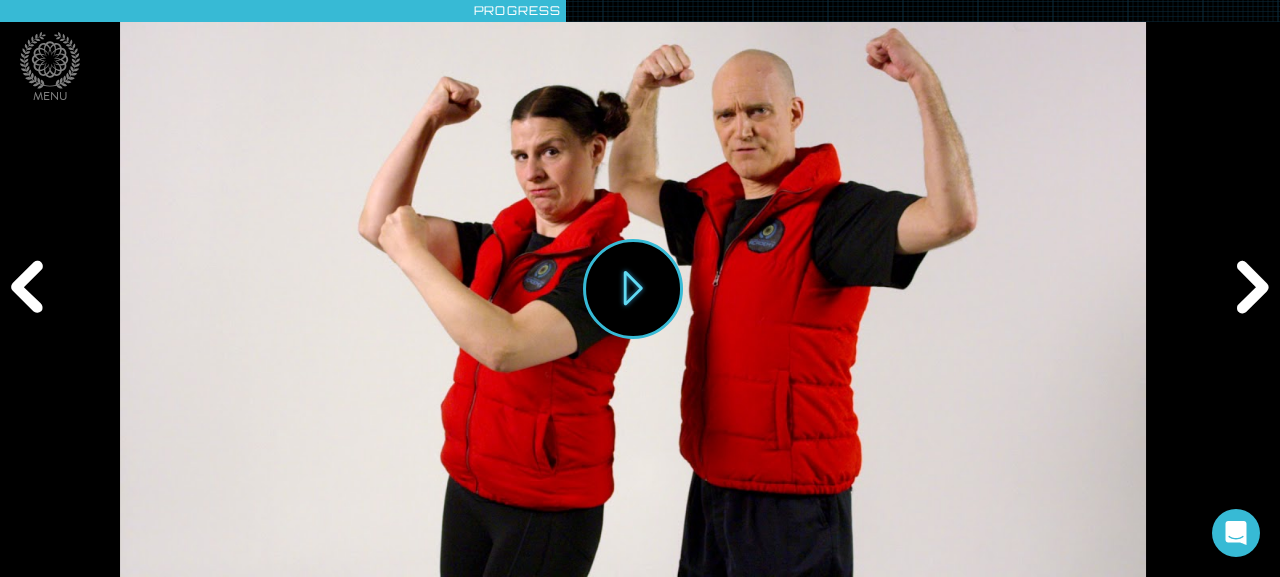 click on "Previous" at bounding box center (30, 288) 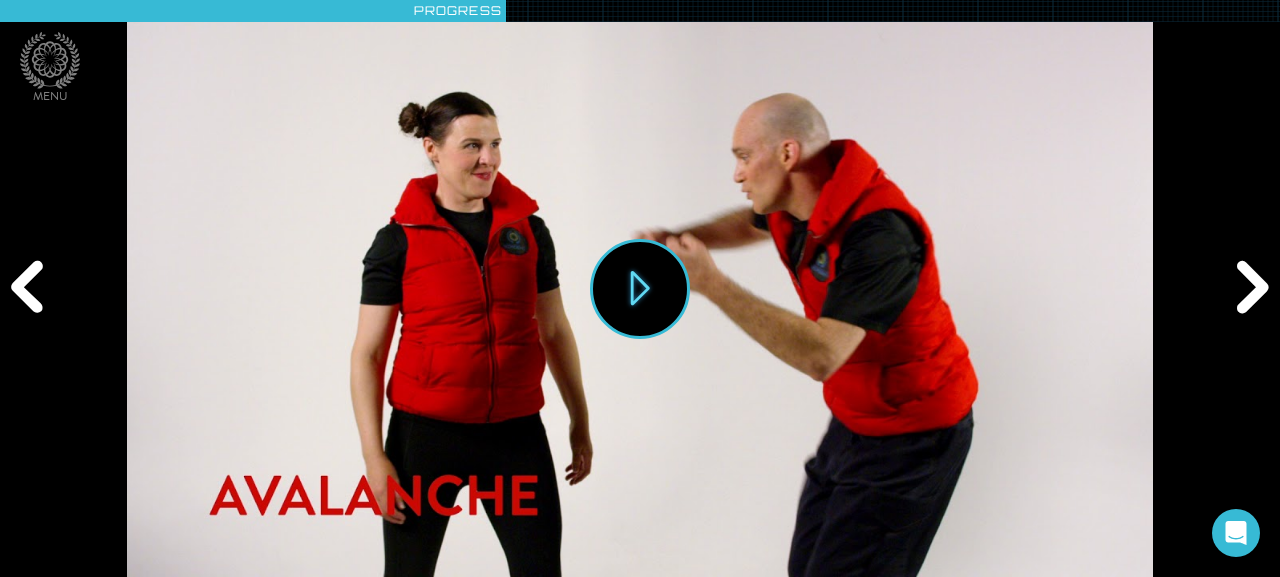 click on "Previous" at bounding box center (30, 288) 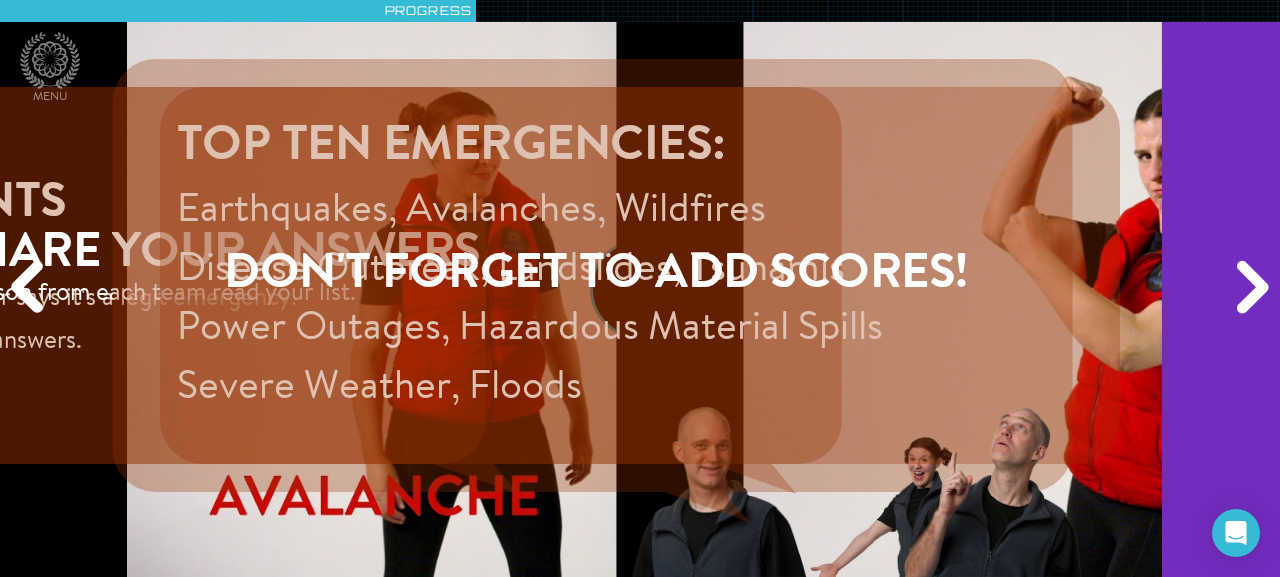 click on "Previous" at bounding box center [30, 288] 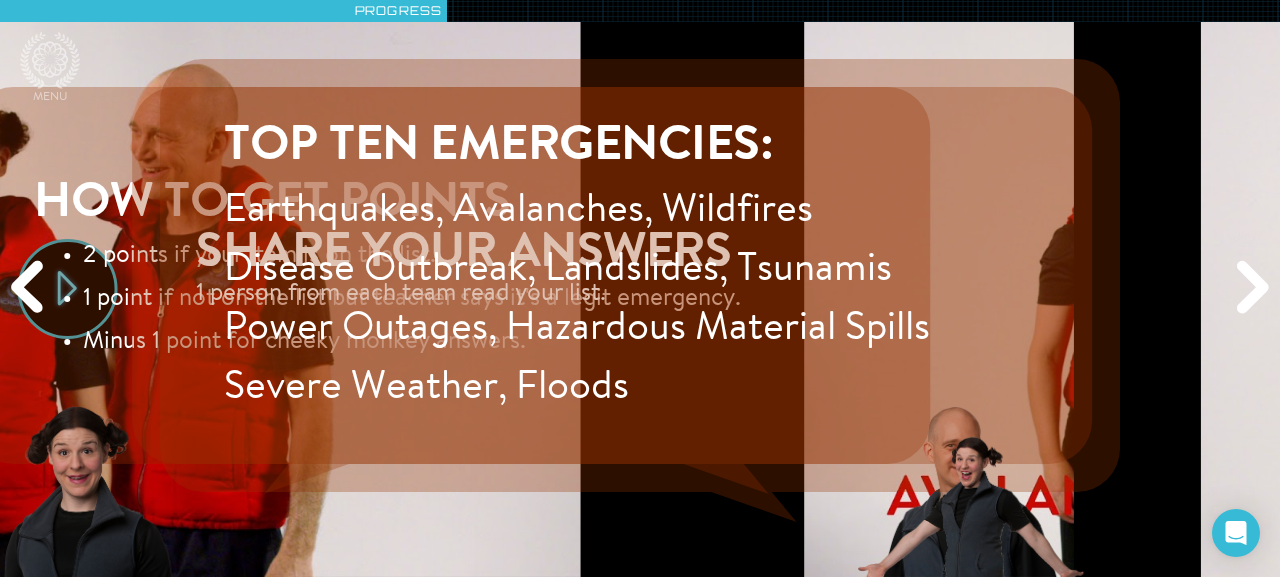 click on "Previous" at bounding box center (30, 288) 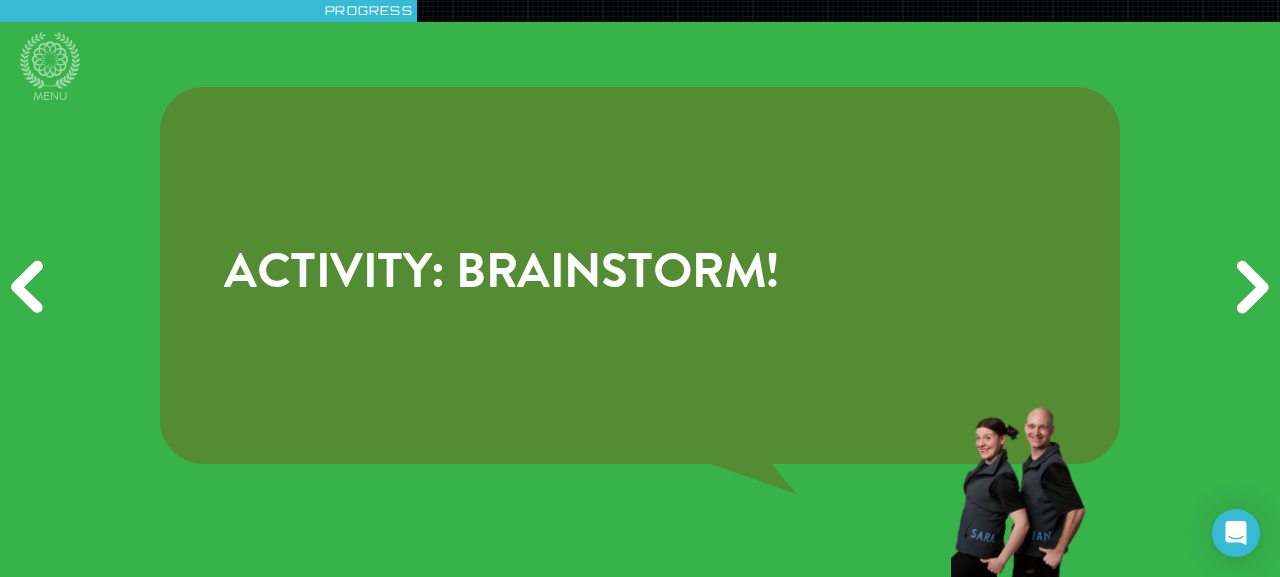 click on "Previous" at bounding box center [30, 288] 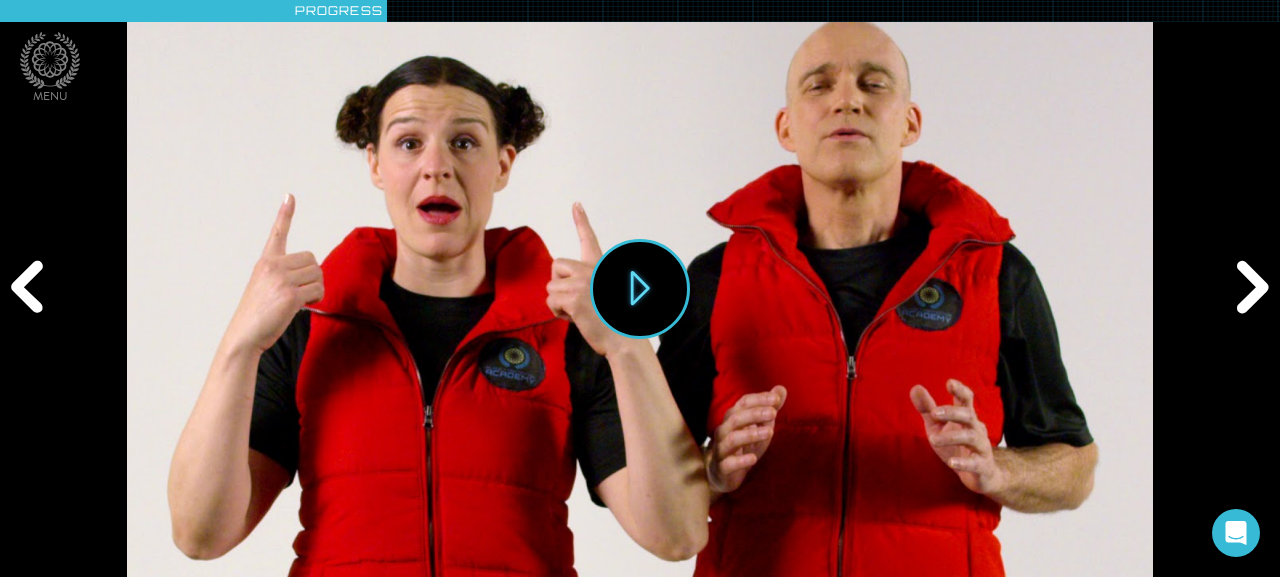 click on "Previous" at bounding box center [30, 288] 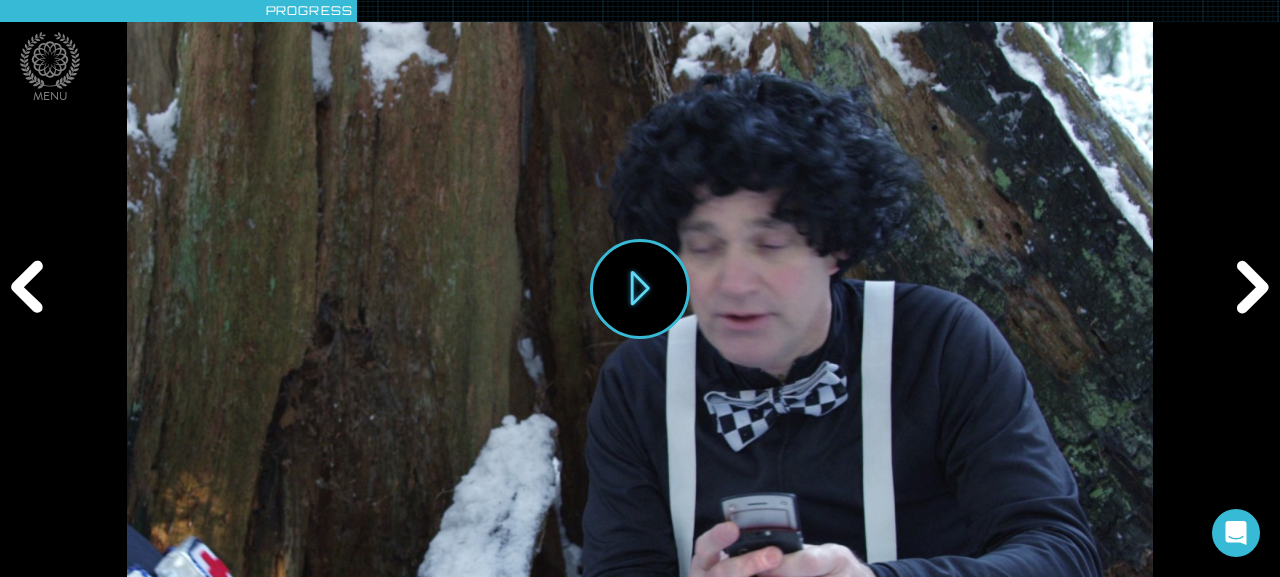 click on "Previous" at bounding box center [30, 288] 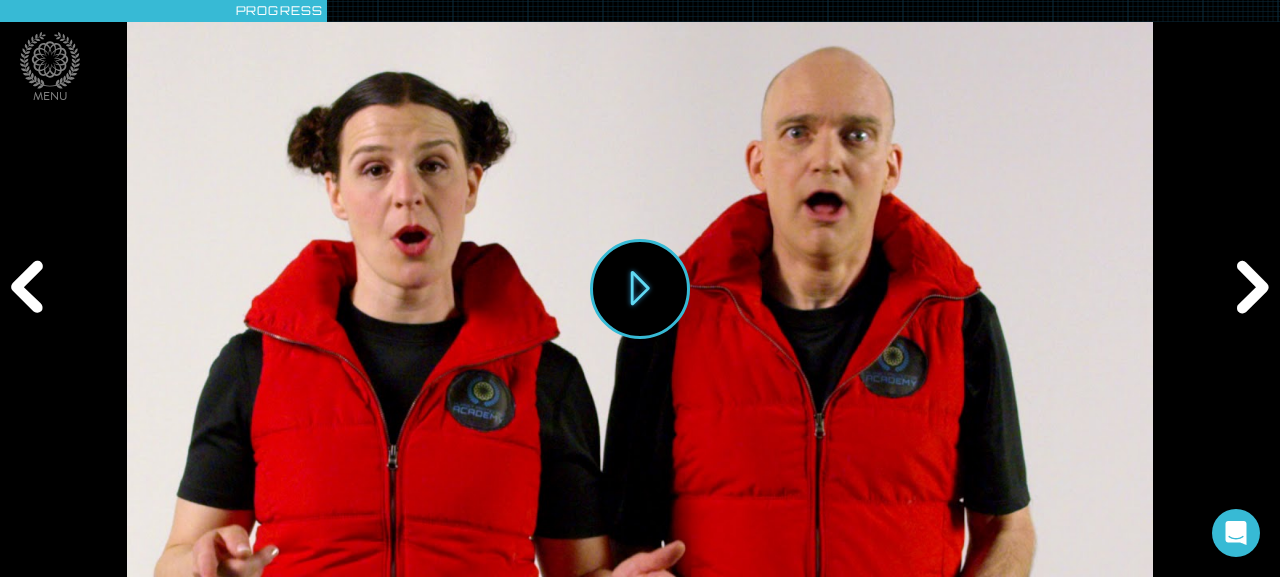 click on "Previous" at bounding box center (30, 288) 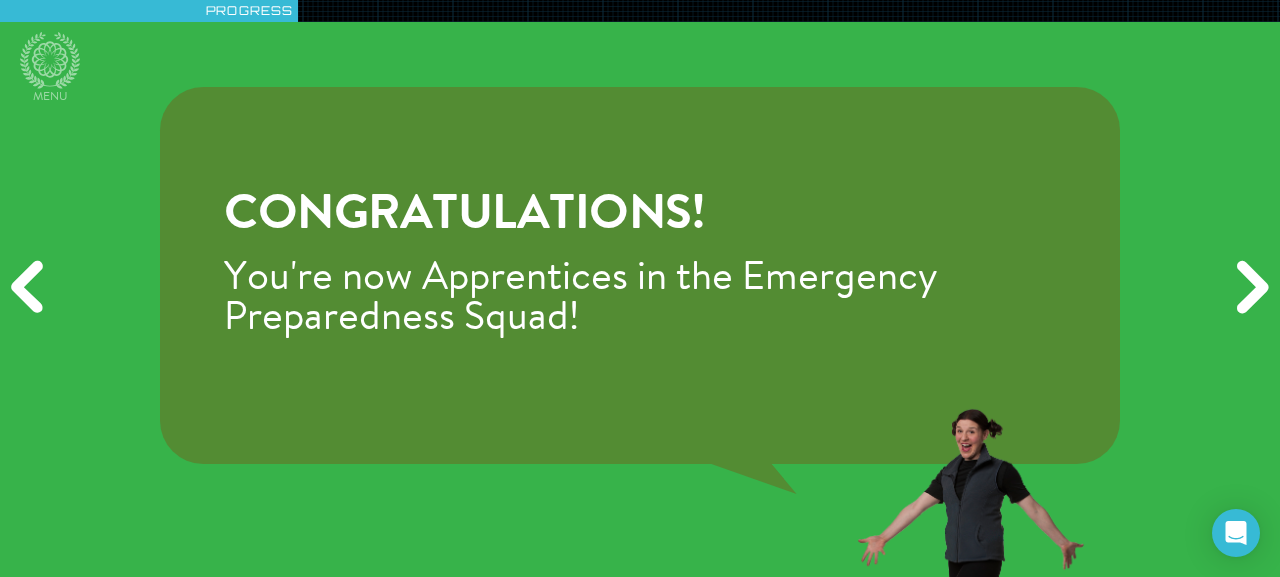click on "Previous" at bounding box center (30, 288) 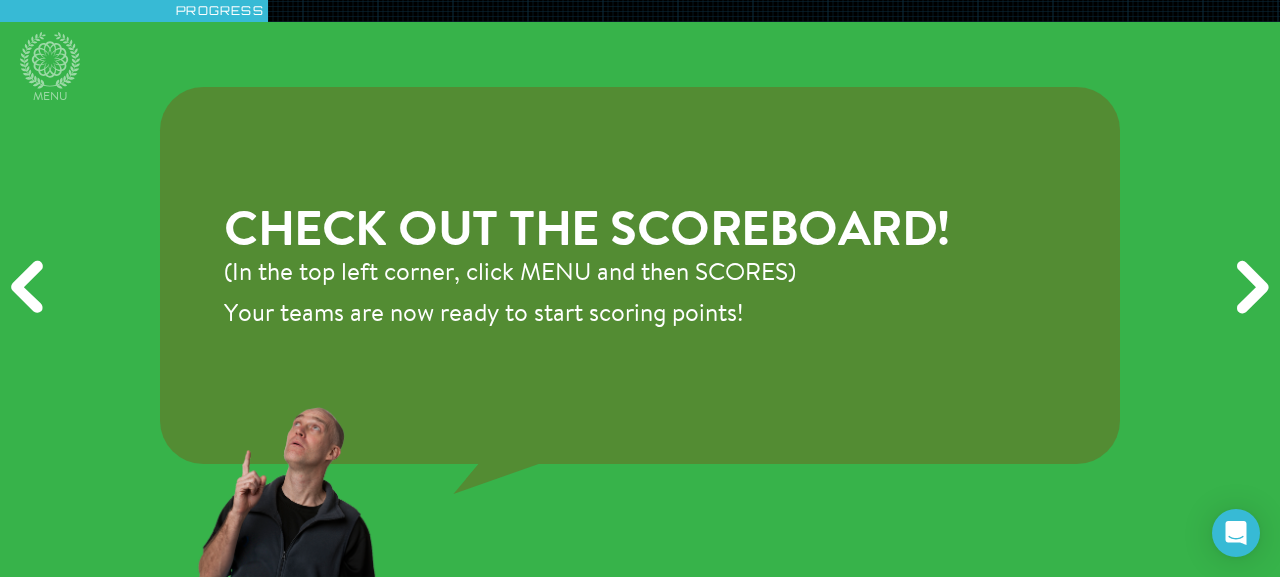 click on "Previous" at bounding box center (30, 288) 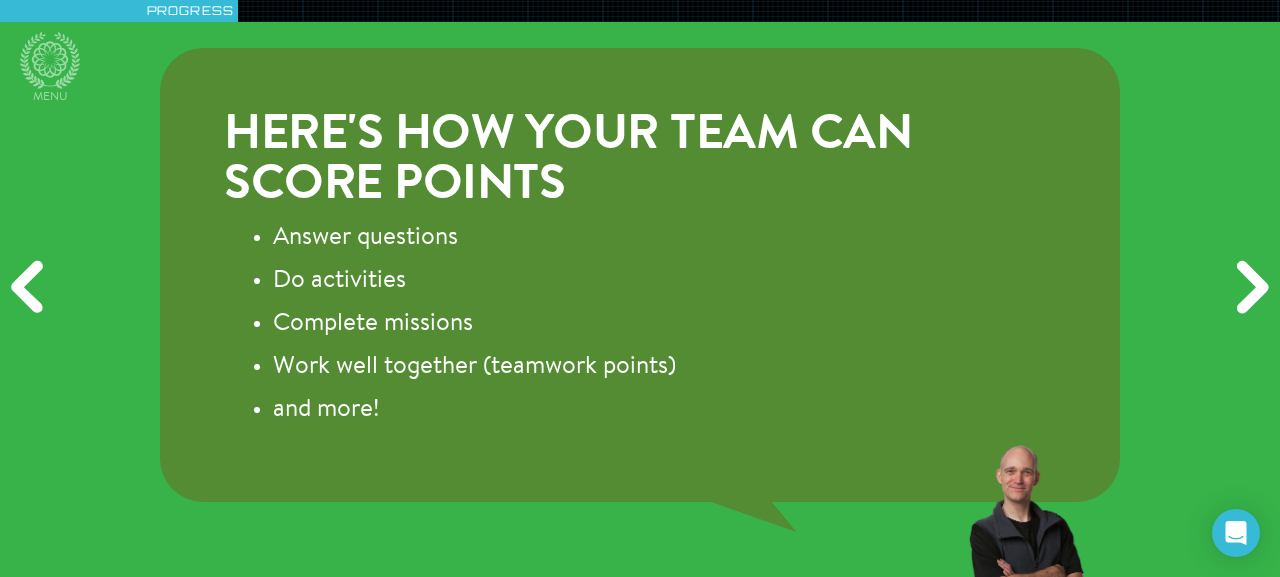 click on "Previous" at bounding box center [30, 288] 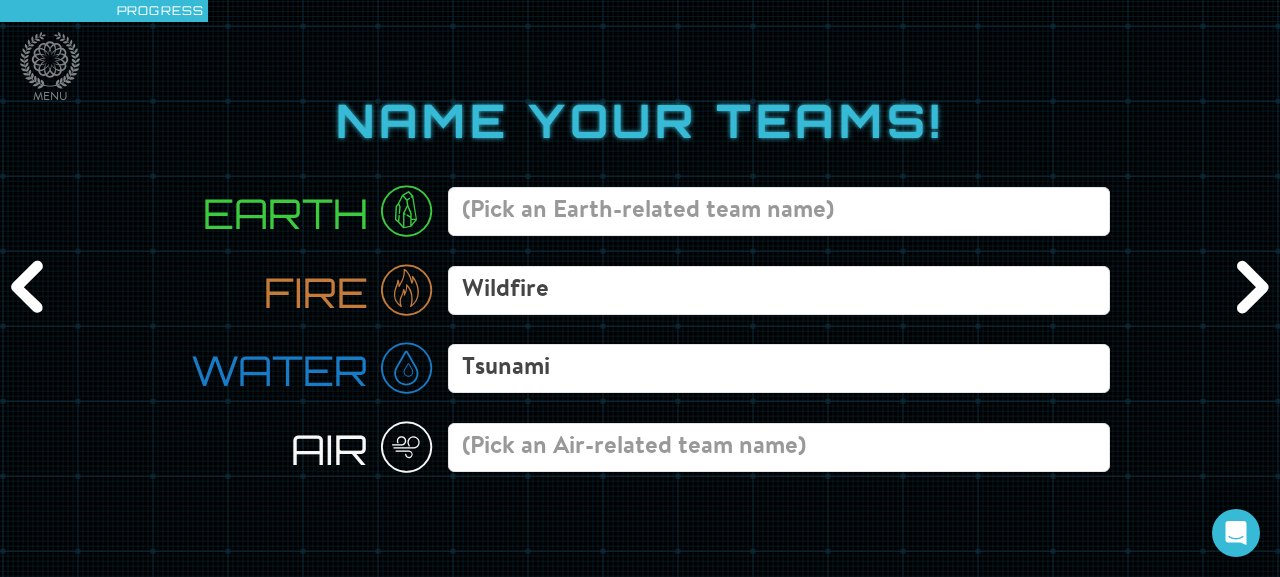 click on "Next" at bounding box center (1249, 288) 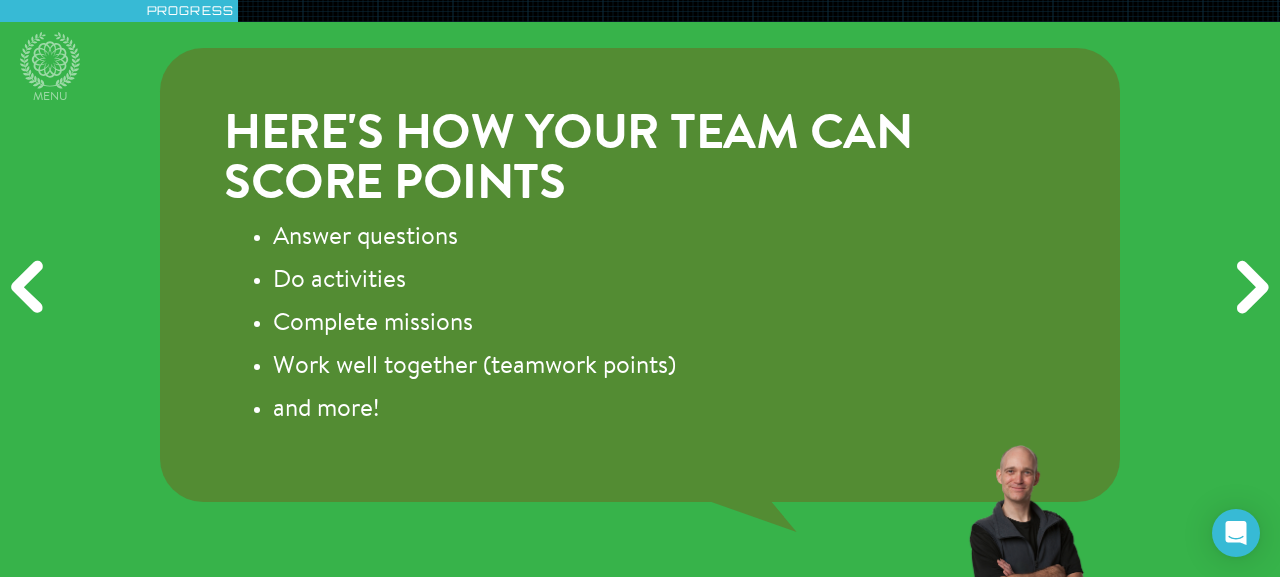 click on "Next" at bounding box center [1249, 288] 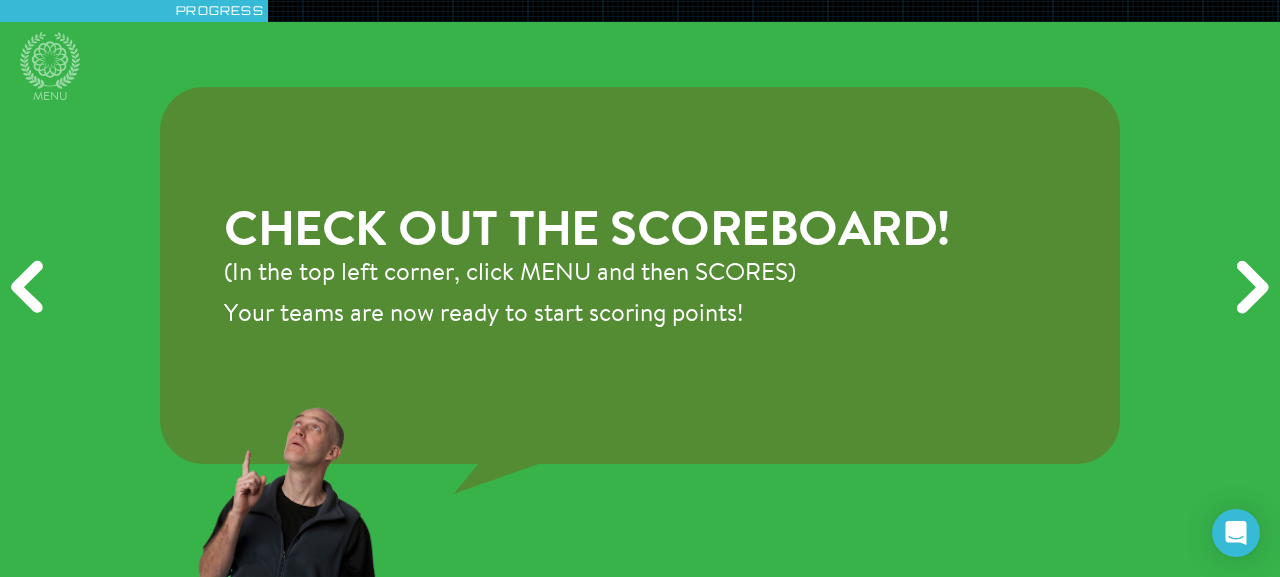 click on "Next" at bounding box center (1249, 288) 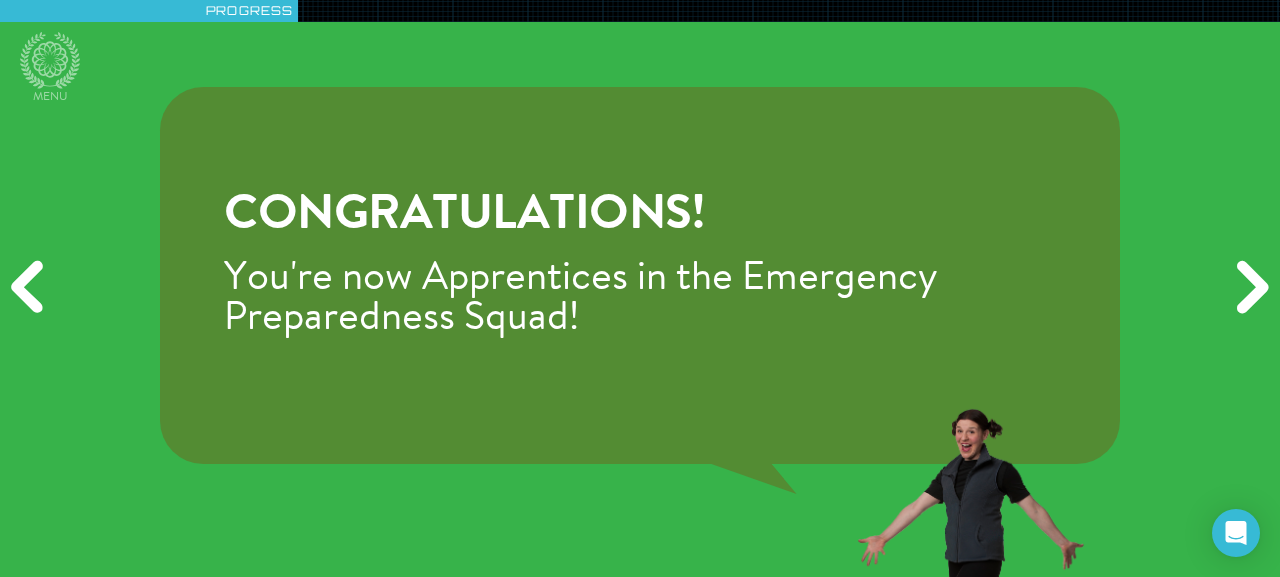 click on "Next" at bounding box center [1249, 288] 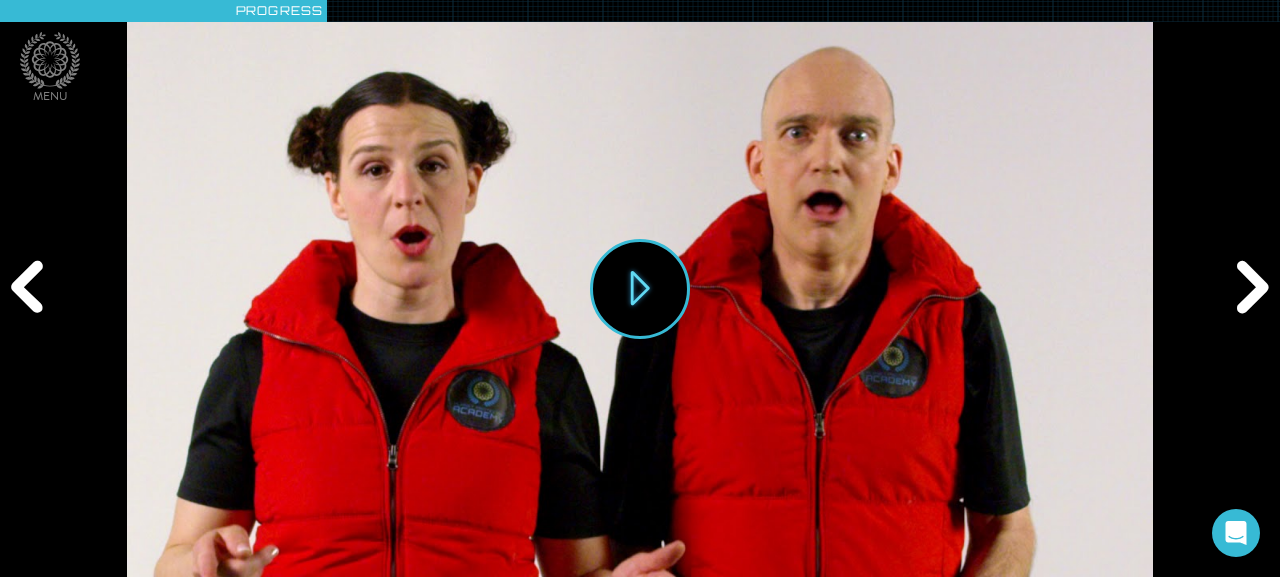 click on "Next" at bounding box center (1249, 288) 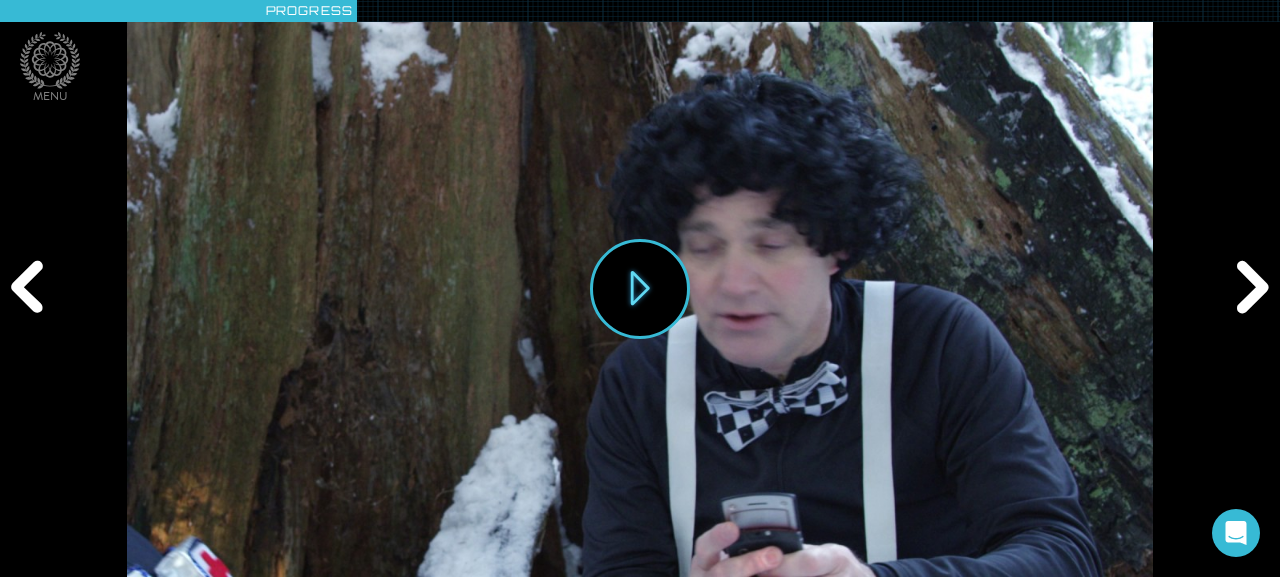 click on "Next" at bounding box center (1249, 288) 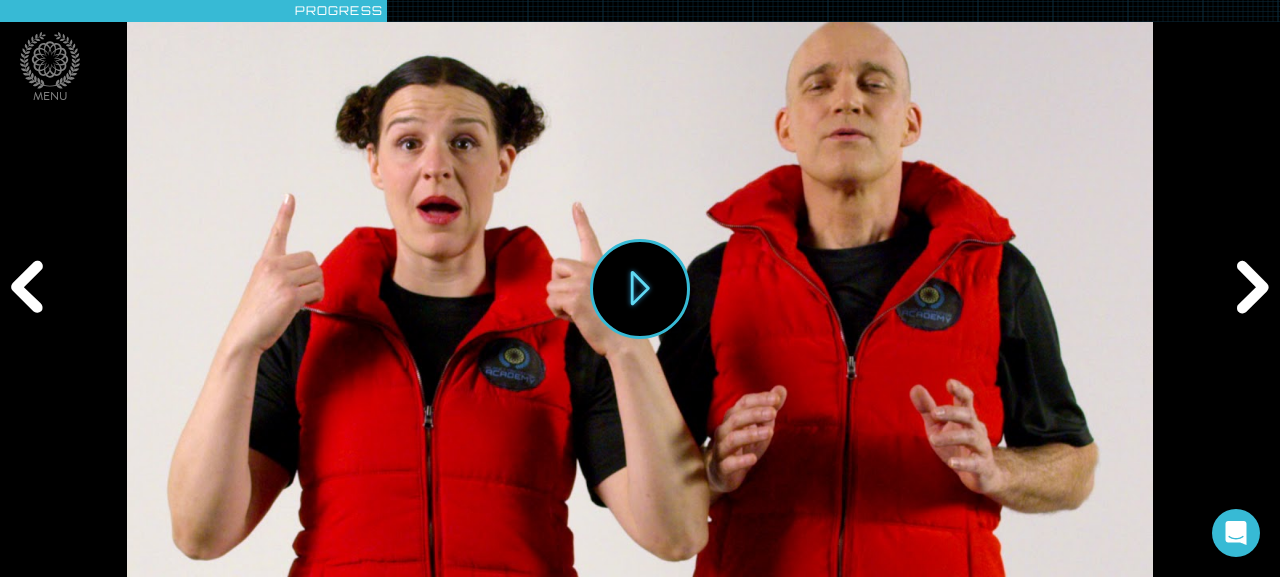 click on "Next" at bounding box center [1249, 288] 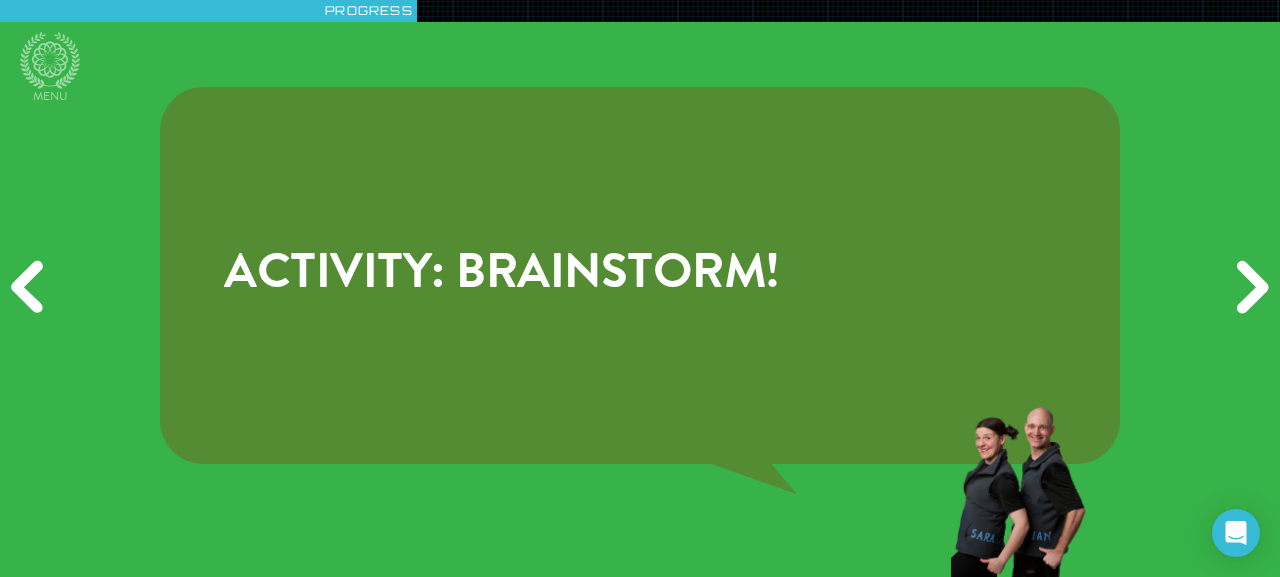click on "Next" at bounding box center (1249, 288) 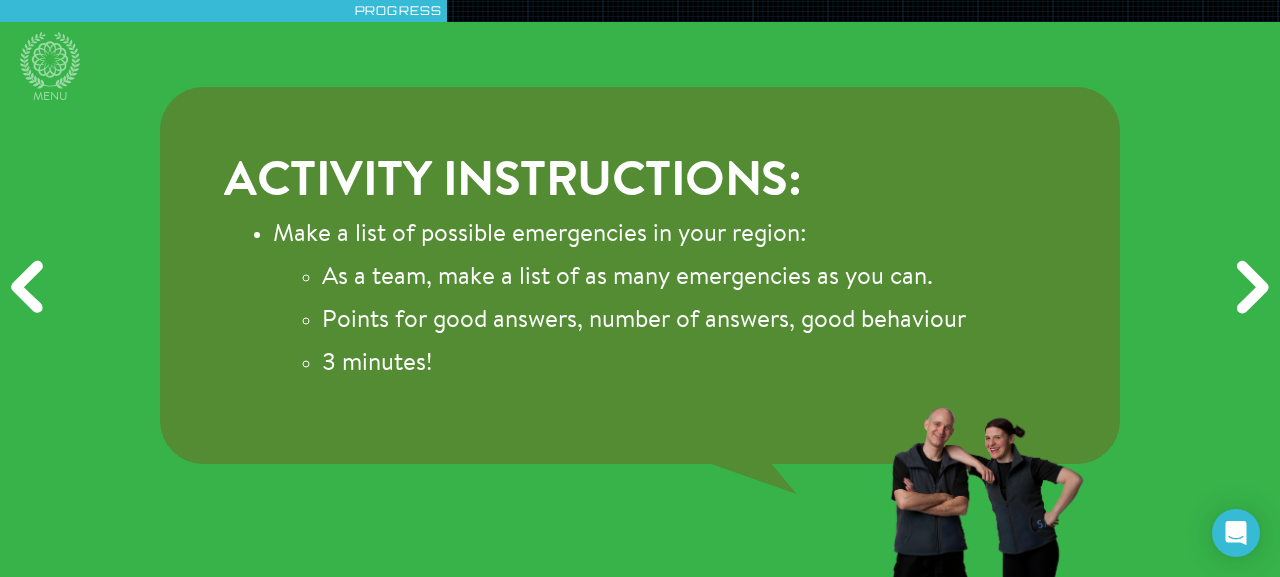 click on "Next" at bounding box center [1249, 288] 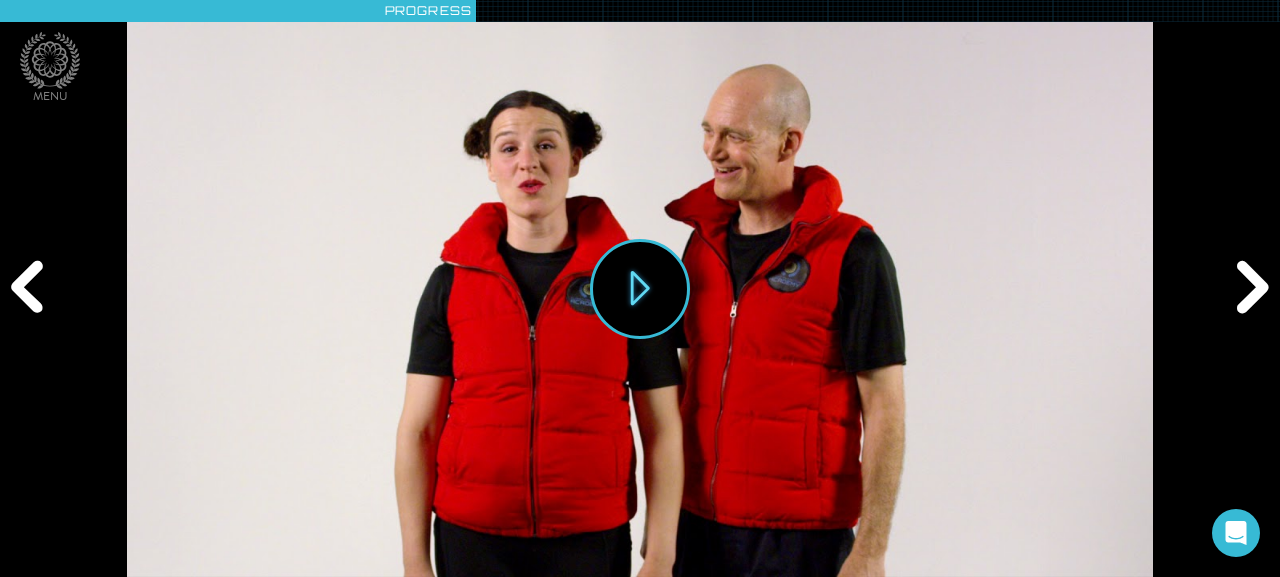 click on "Next" at bounding box center (1249, 288) 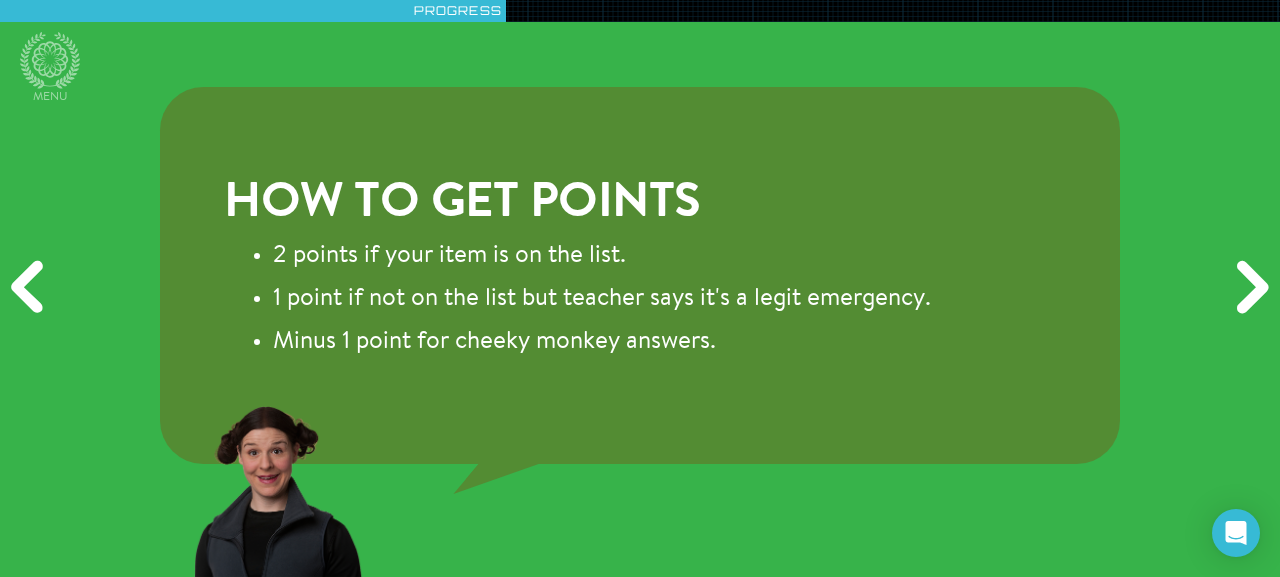 click on "Next" at bounding box center (1249, 288) 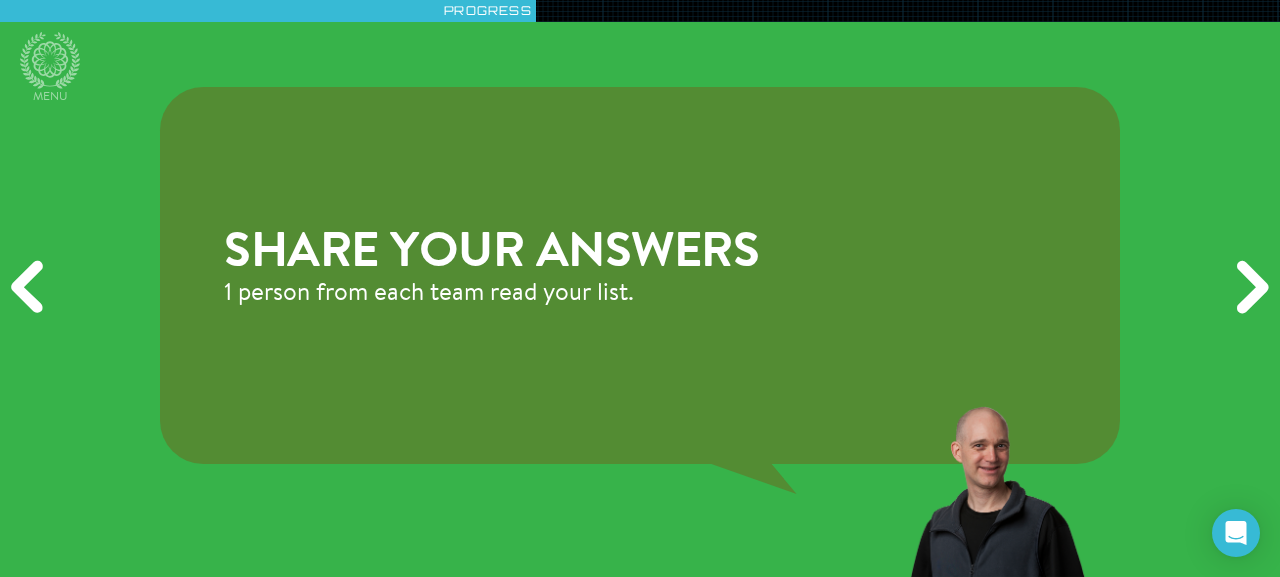 click on "Next" at bounding box center [1249, 288] 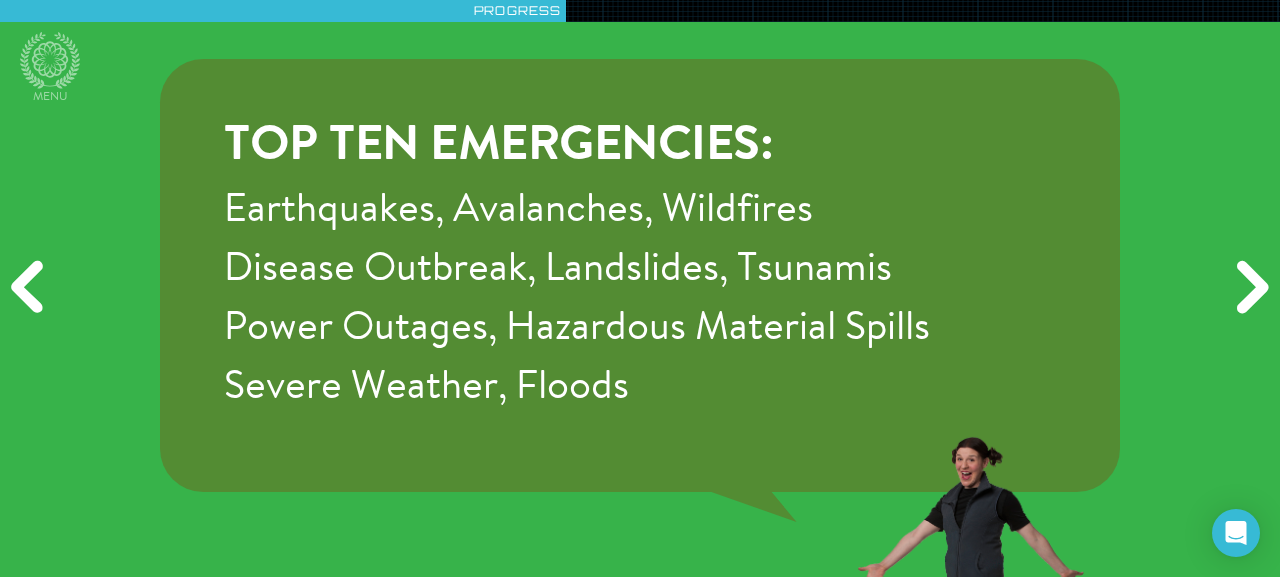 click on "Next" at bounding box center [1249, 288] 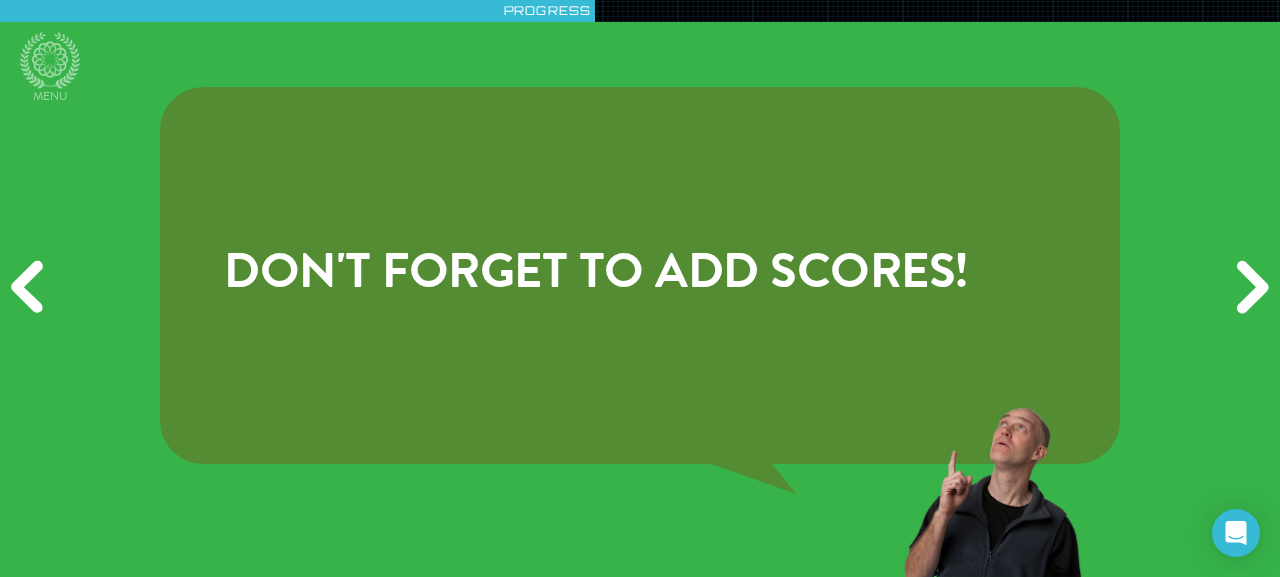 click on "Next" at bounding box center [1249, 288] 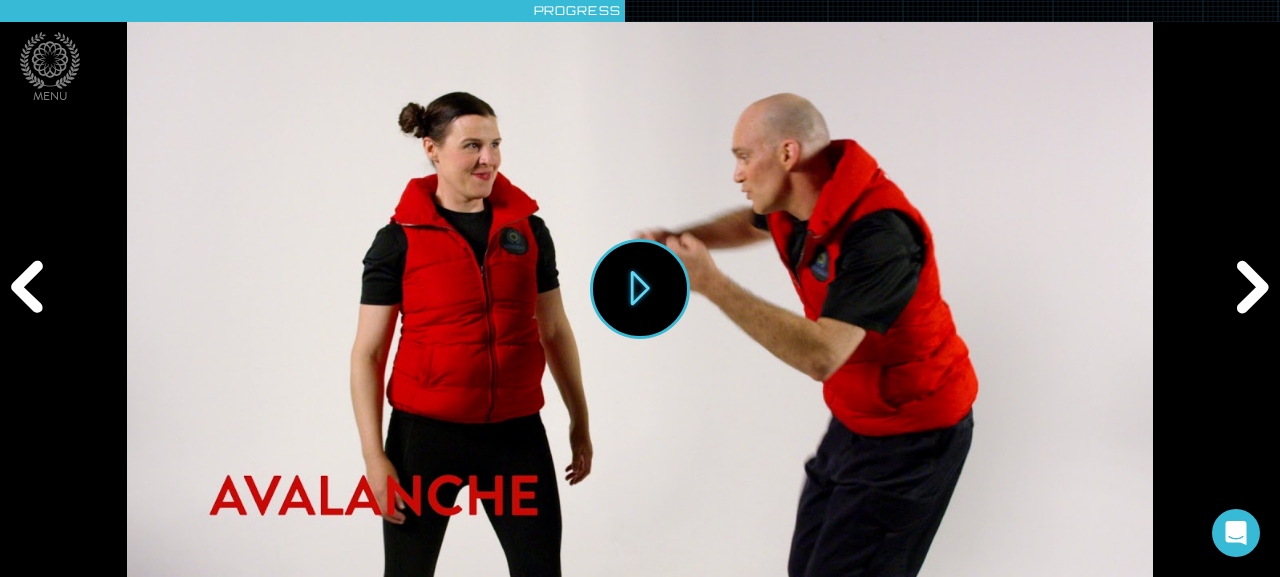 click on "Next" at bounding box center (1249, 288) 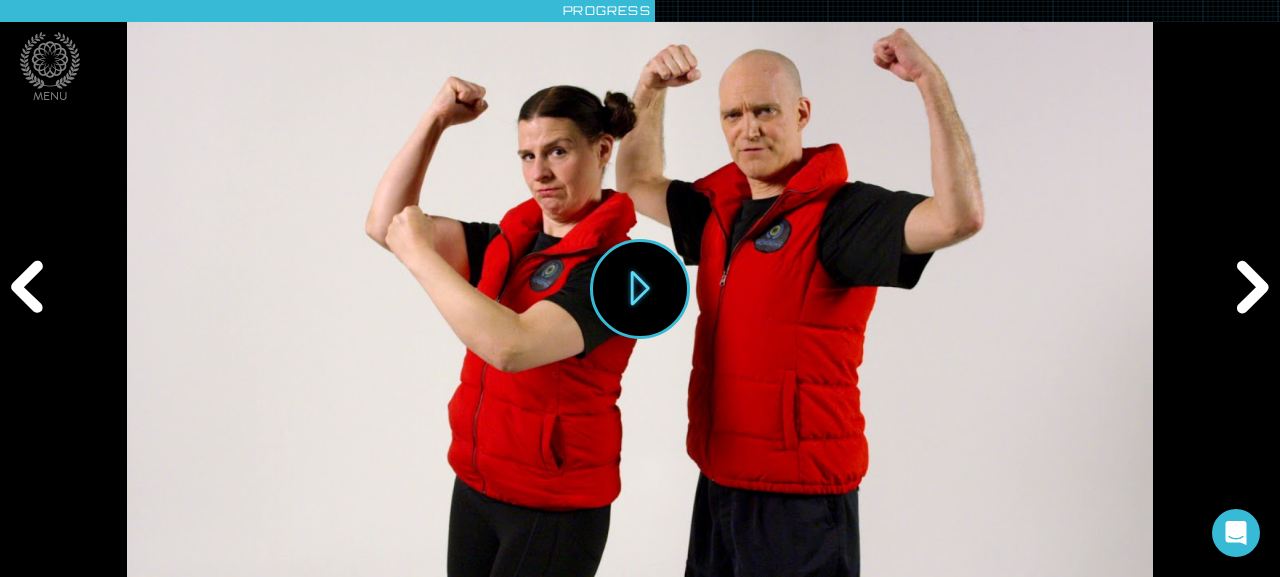 click on "Next" at bounding box center (1249, 288) 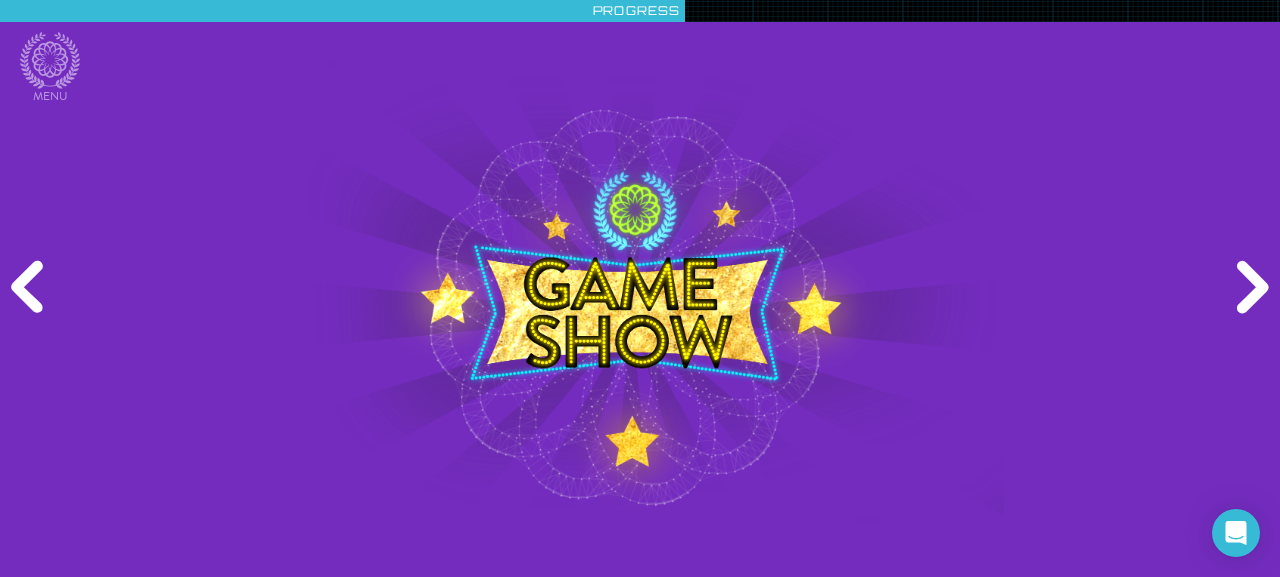 click on "Next" at bounding box center [1249, 288] 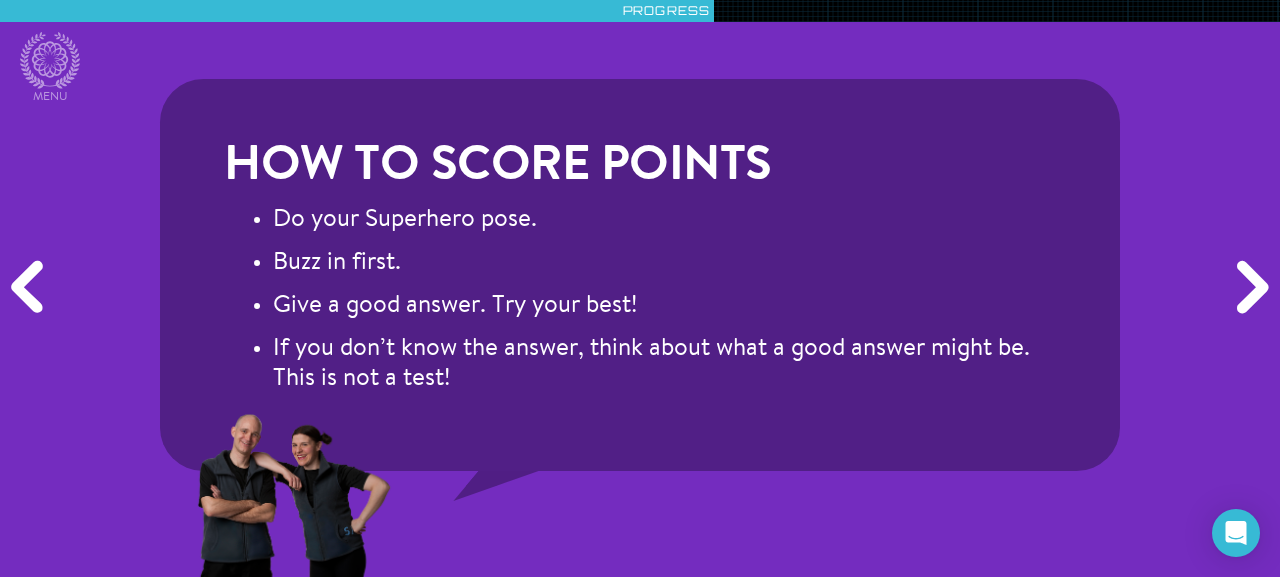 click on "Next" at bounding box center (1249, 288) 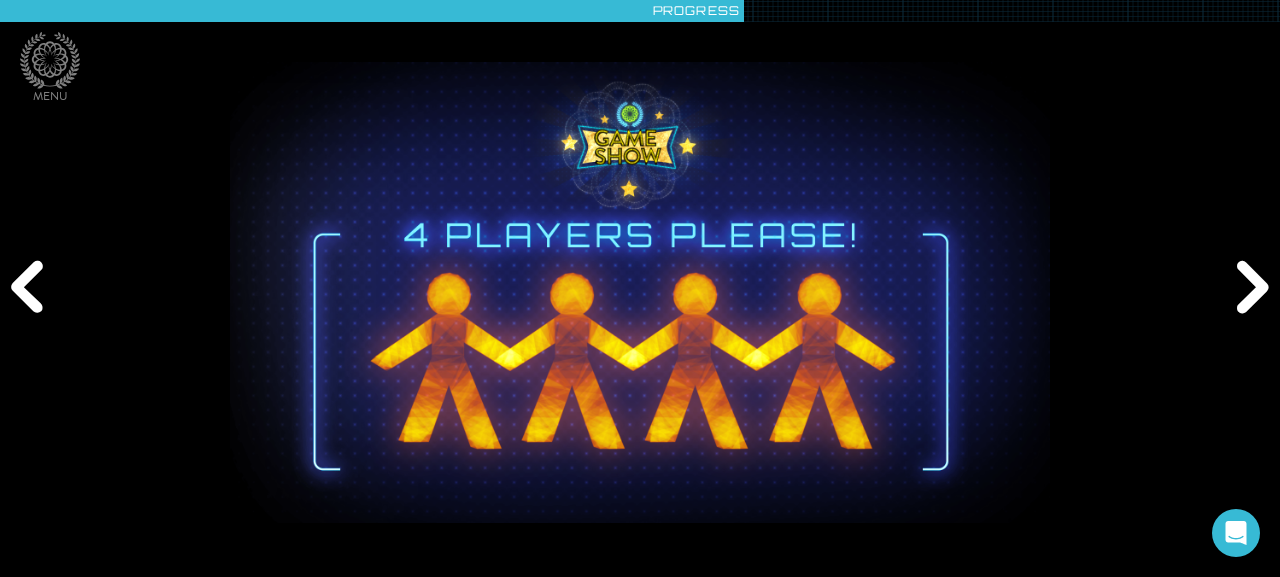 click on "Next" at bounding box center [1249, 288] 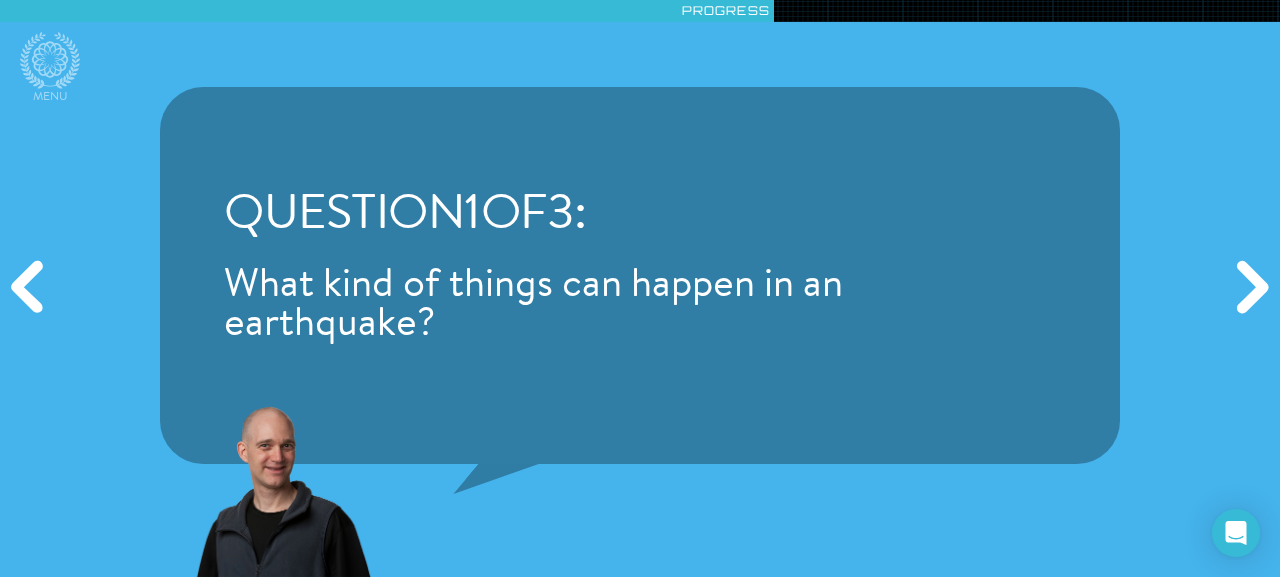 click on "Next" at bounding box center [1249, 288] 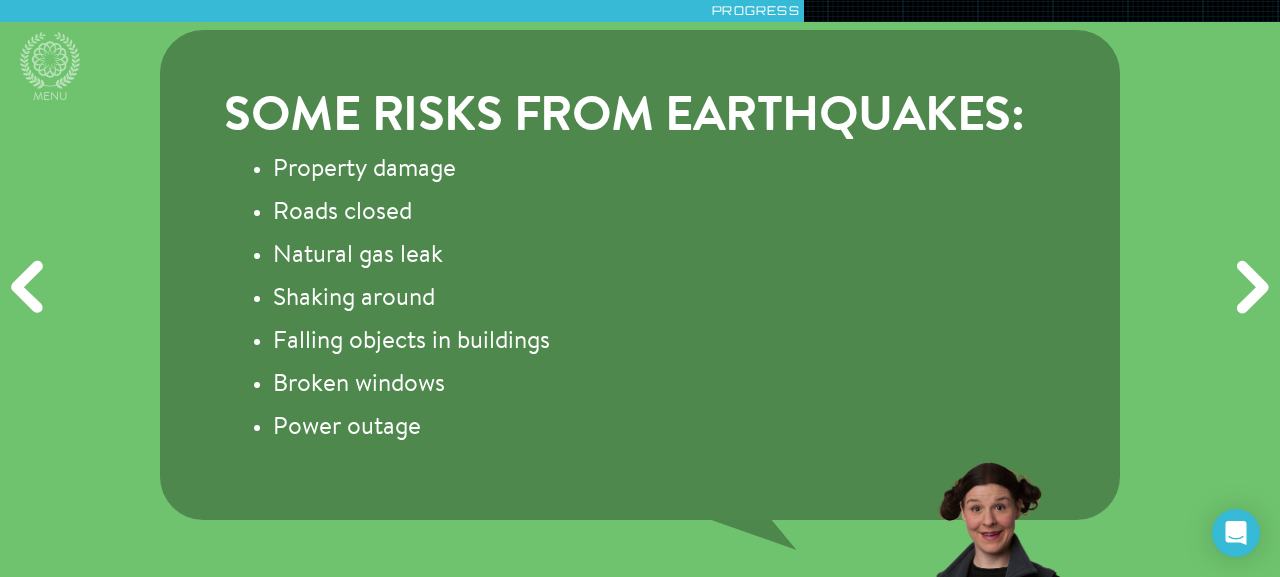 click on "Next" at bounding box center (1249, 288) 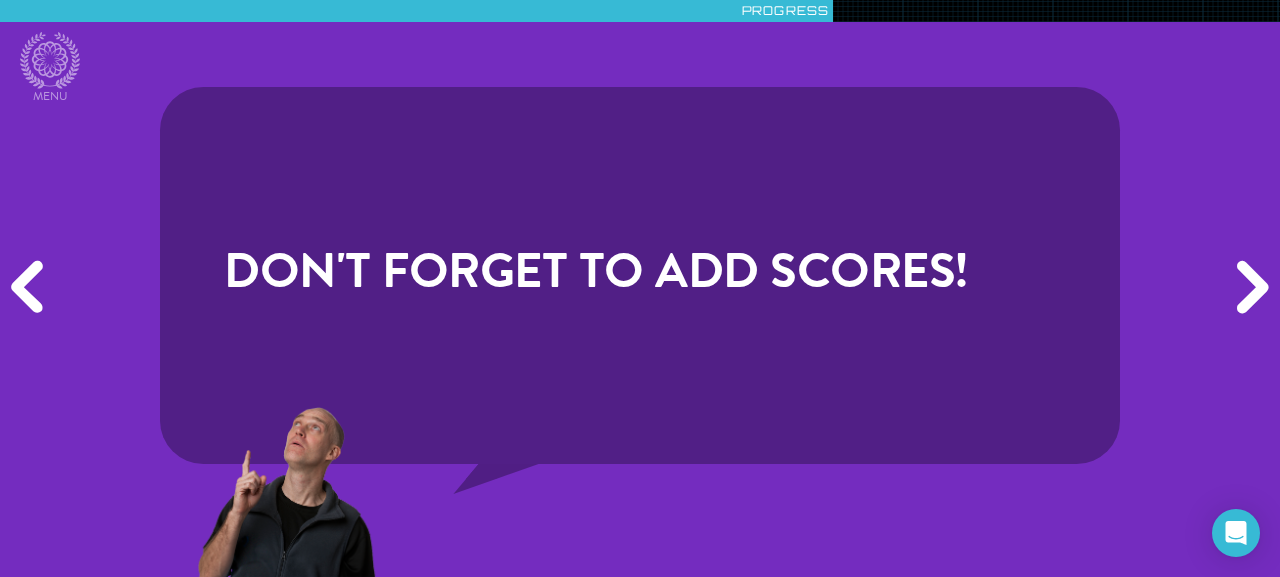 click on "Next" at bounding box center [1249, 288] 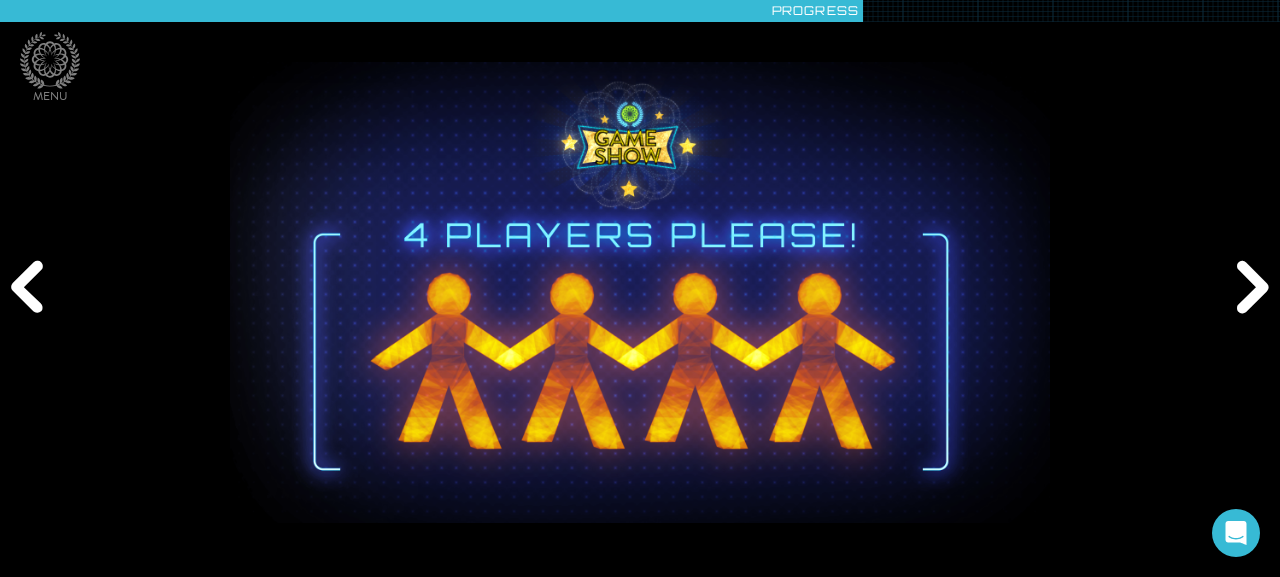 click on "Next" at bounding box center (1249, 288) 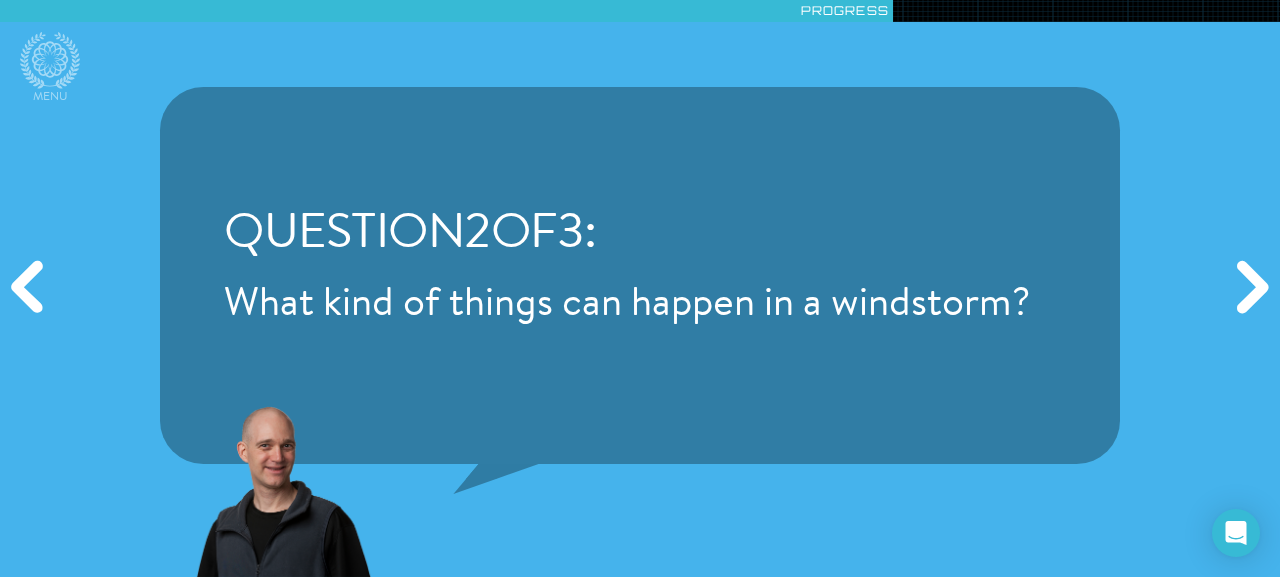 click on "Next" at bounding box center [1249, 288] 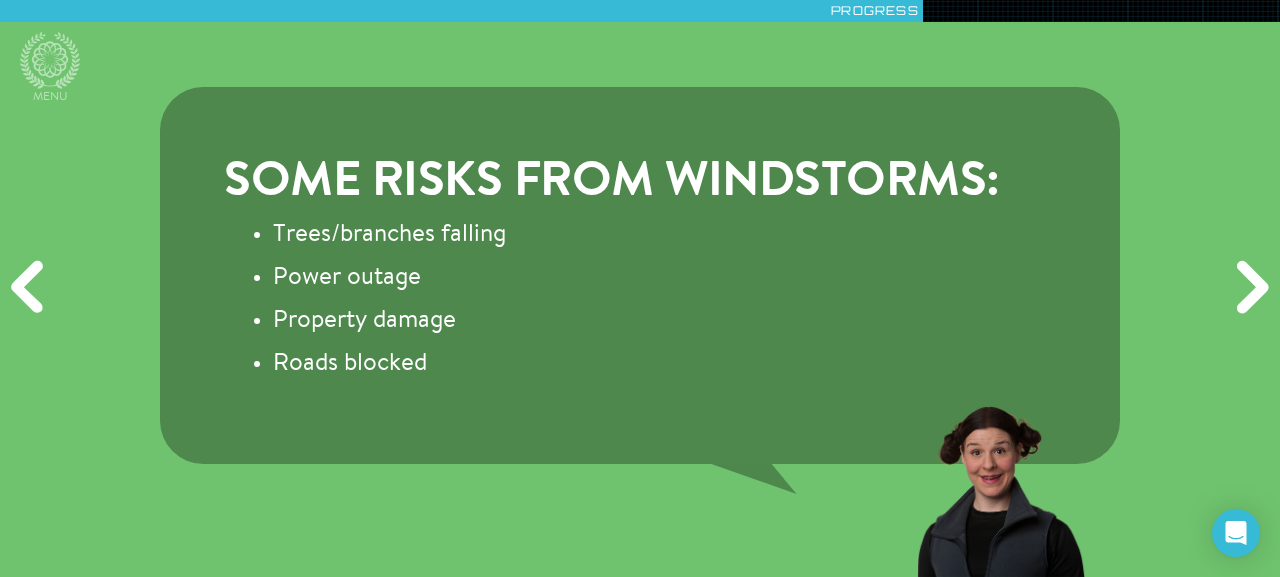 click on "Next" at bounding box center (1249, 288) 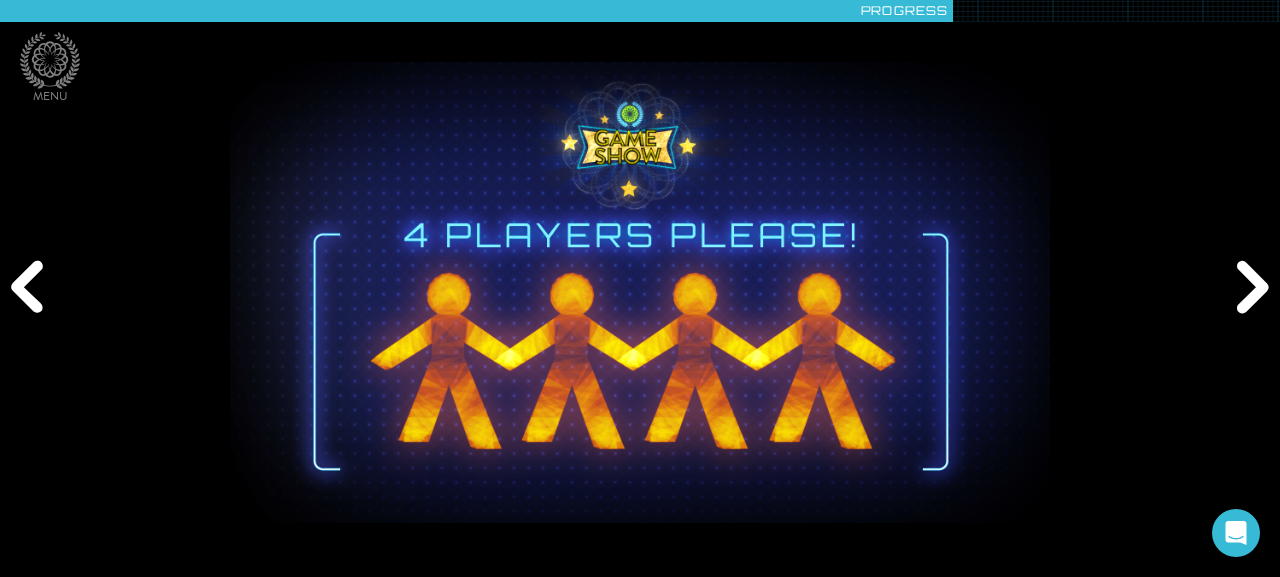 click on "Next" at bounding box center [1249, 288] 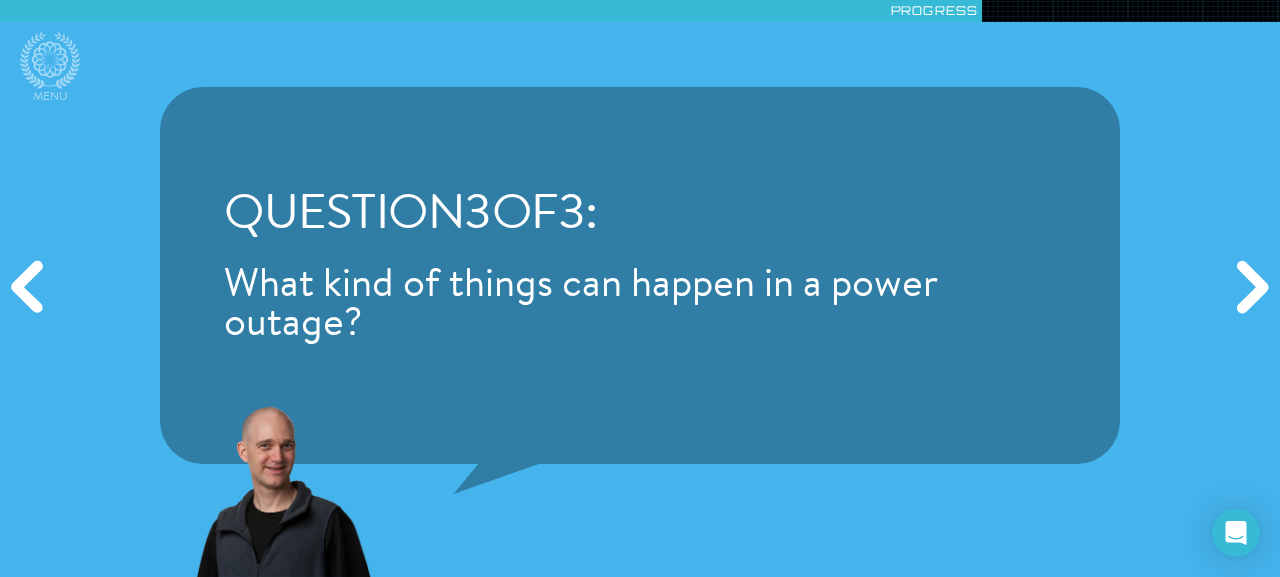 click on "Next" at bounding box center [1249, 288] 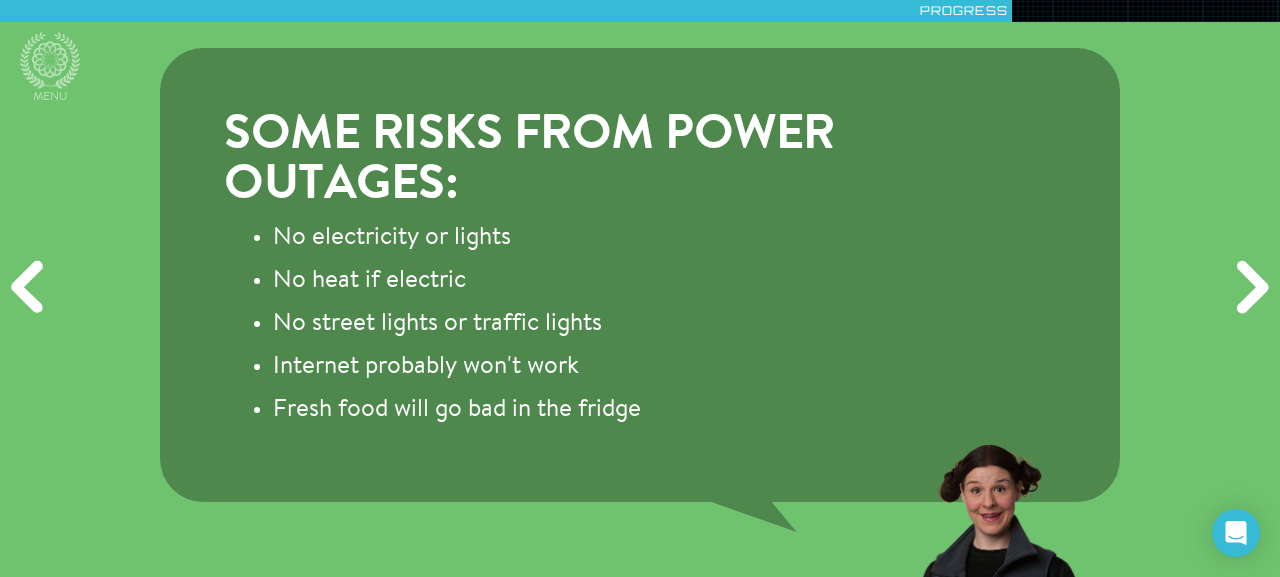 click on "Next" at bounding box center (1249, 288) 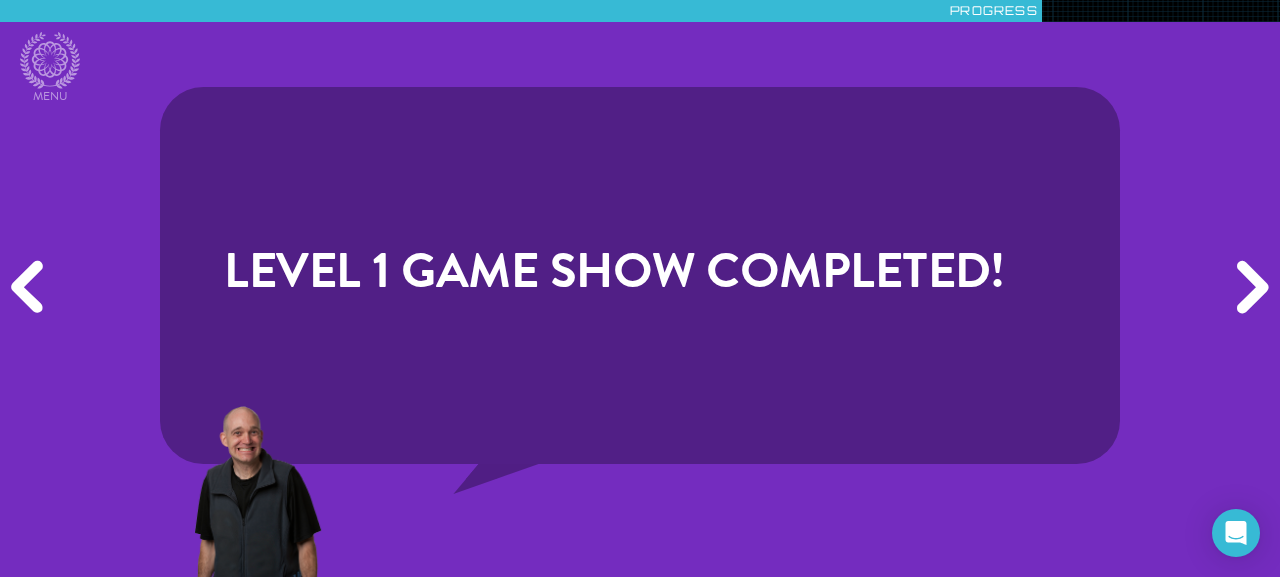 click on "Next" at bounding box center (1249, 288) 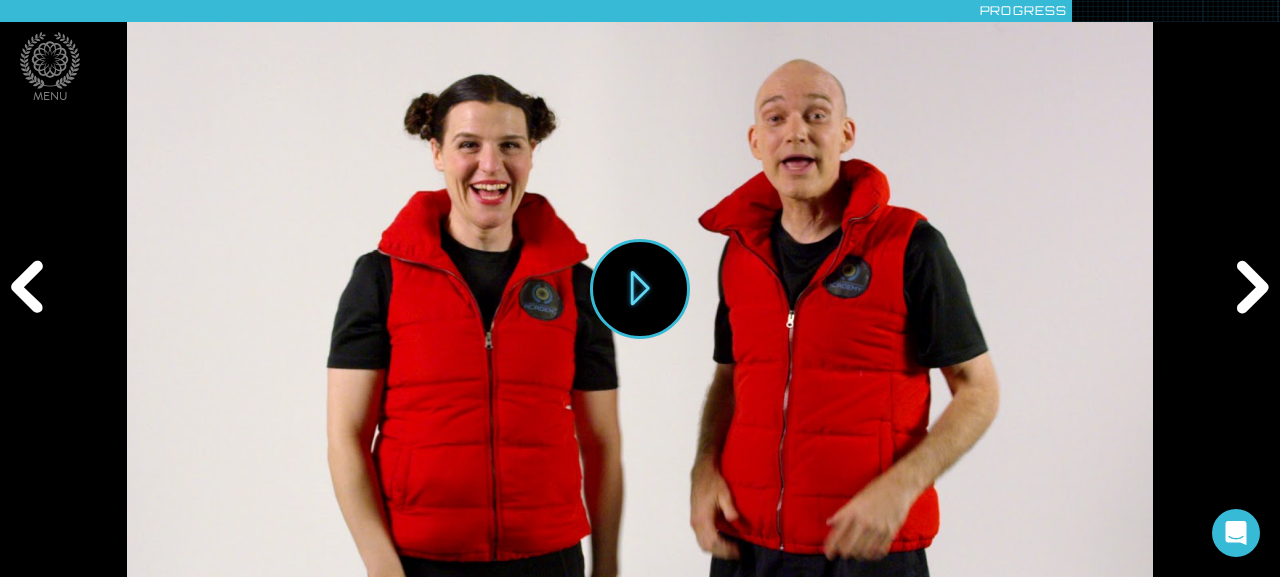 click on "Next" at bounding box center [1249, 288] 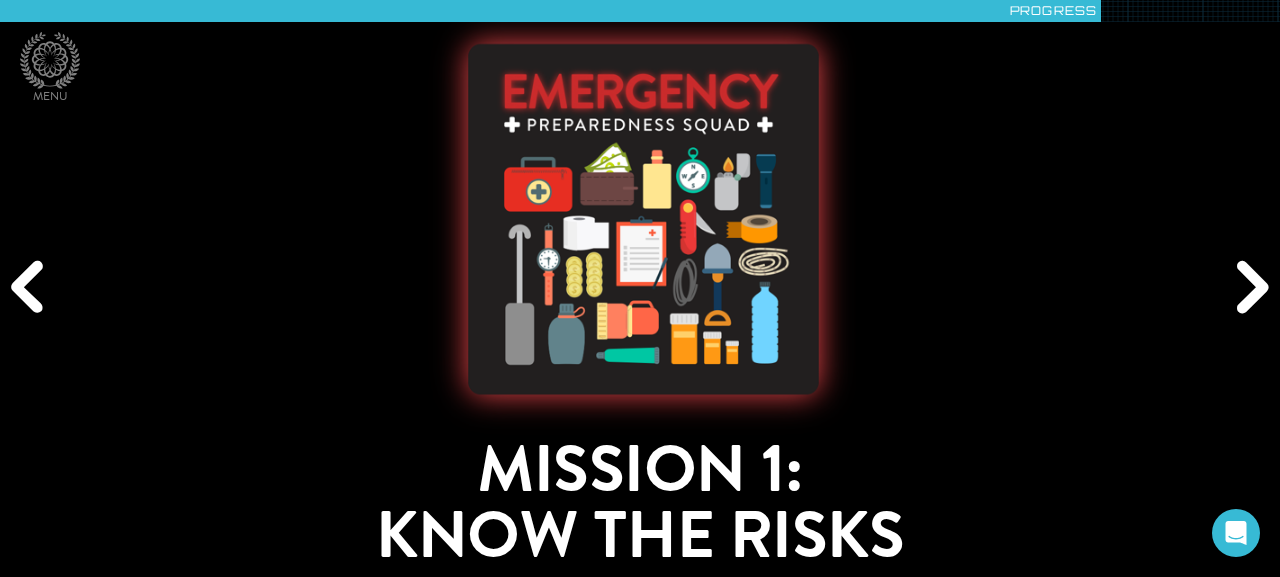 click on "Next" at bounding box center [1249, 288] 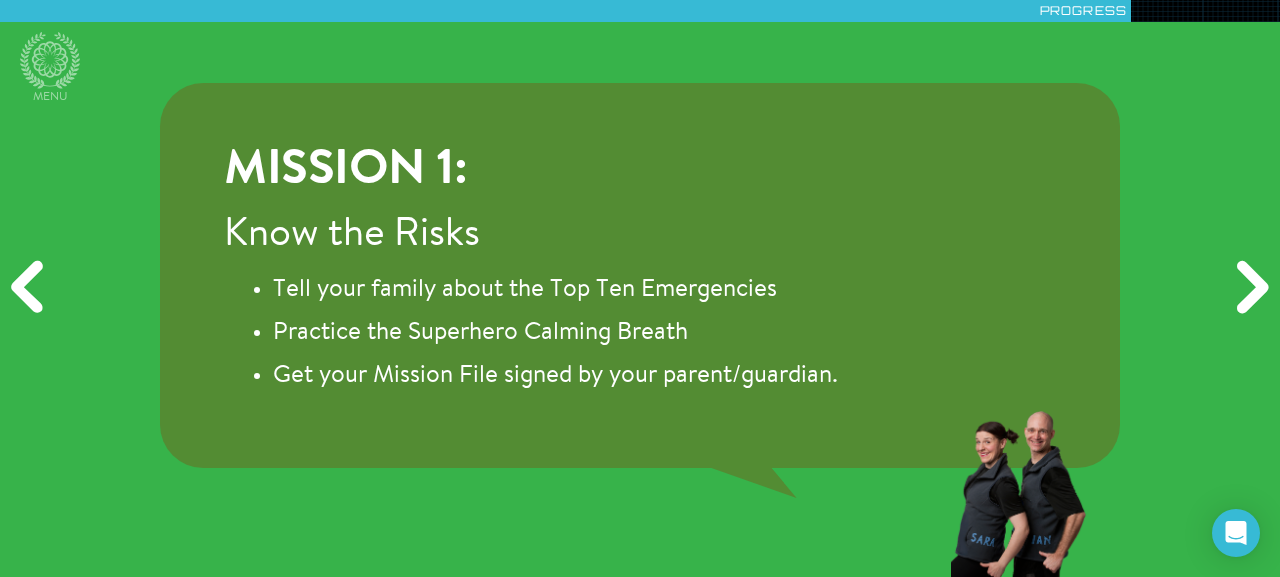 click on "Next" at bounding box center (1249, 288) 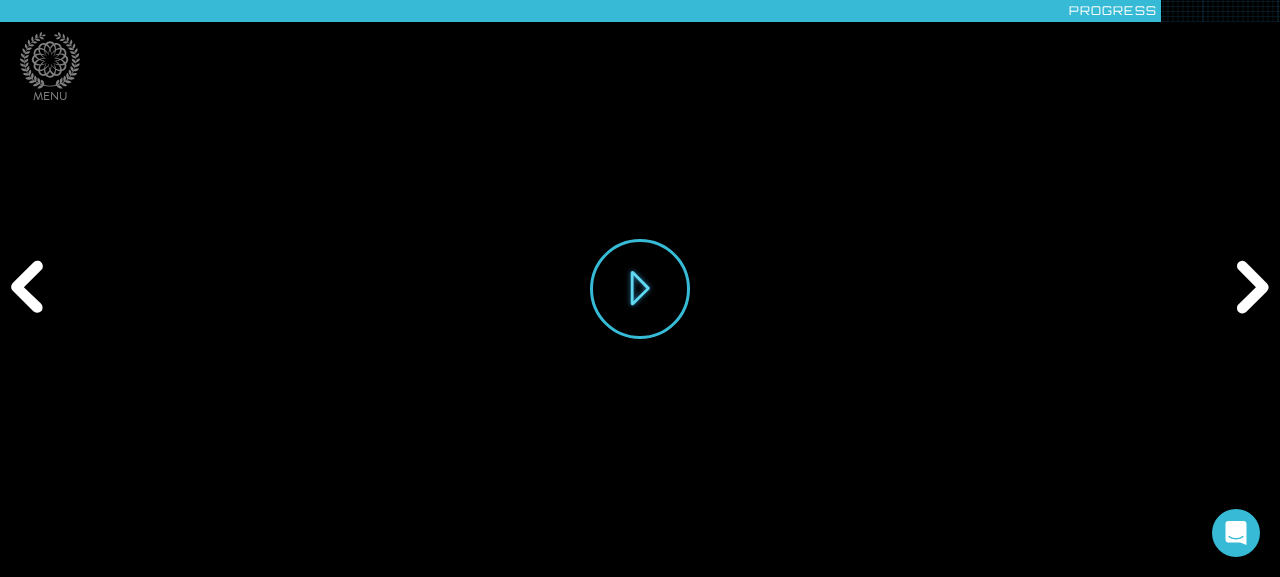 click on "Next" at bounding box center (1249, 288) 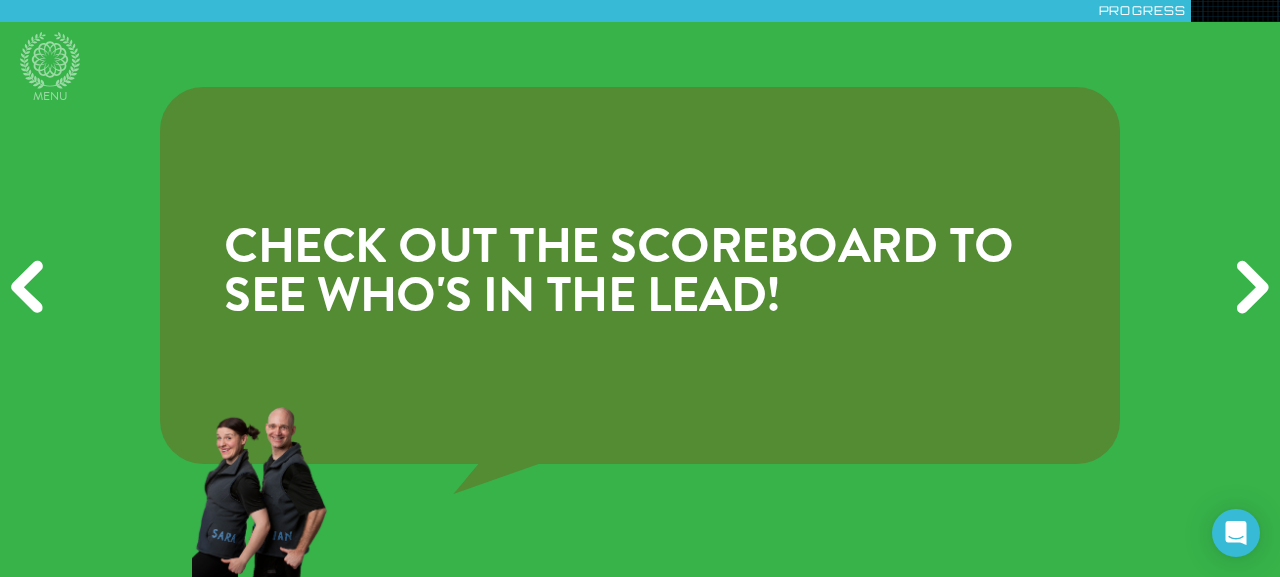 click on "Next" at bounding box center [1249, 288] 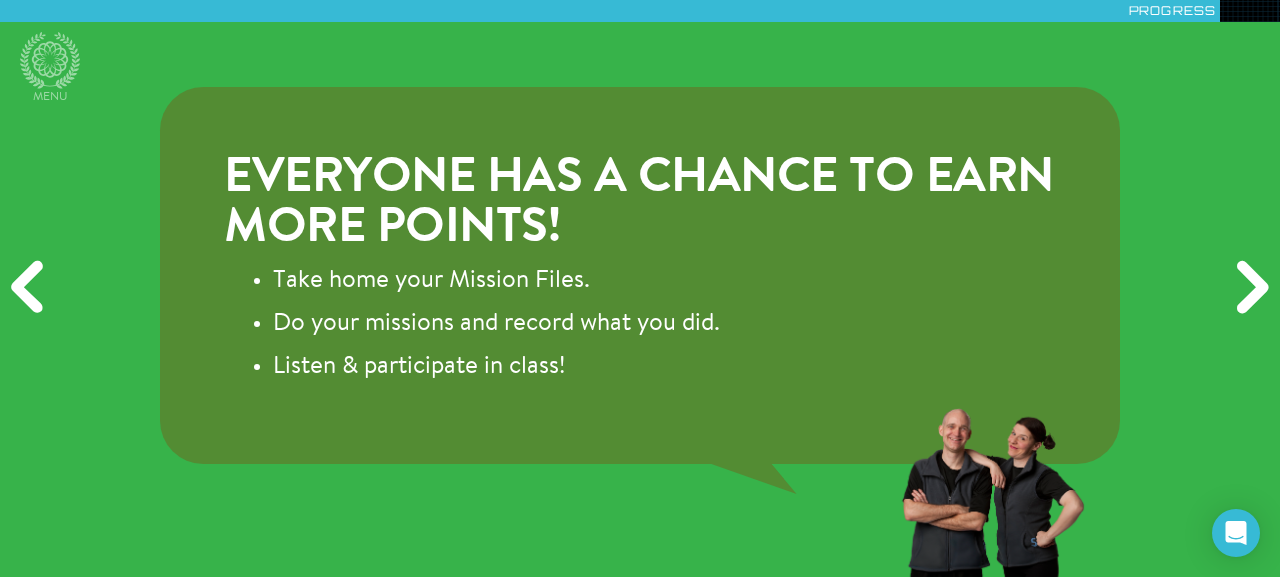 click on "Next" at bounding box center [1249, 288] 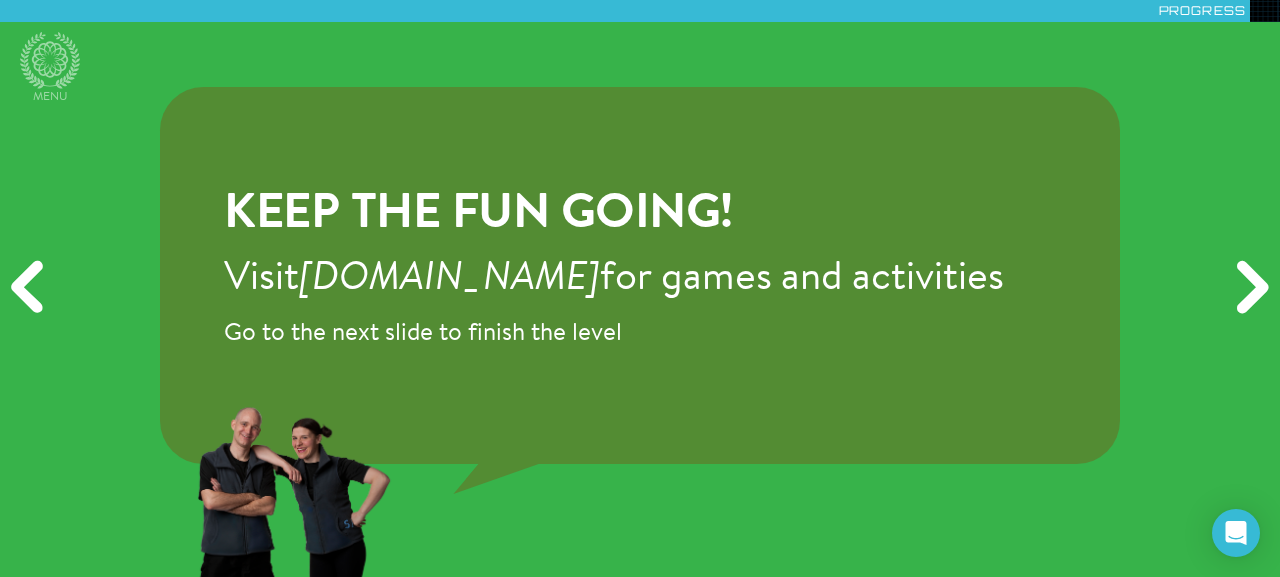 click on "Next" at bounding box center (1249, 288) 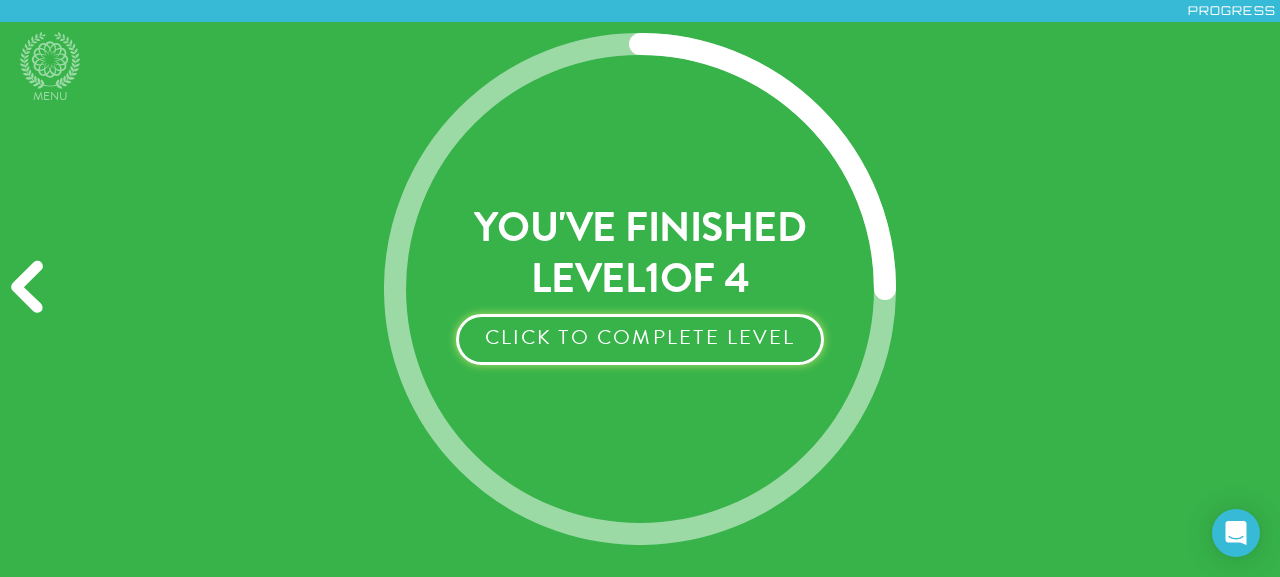 click on "Click to Complete Level" at bounding box center (639, 339) 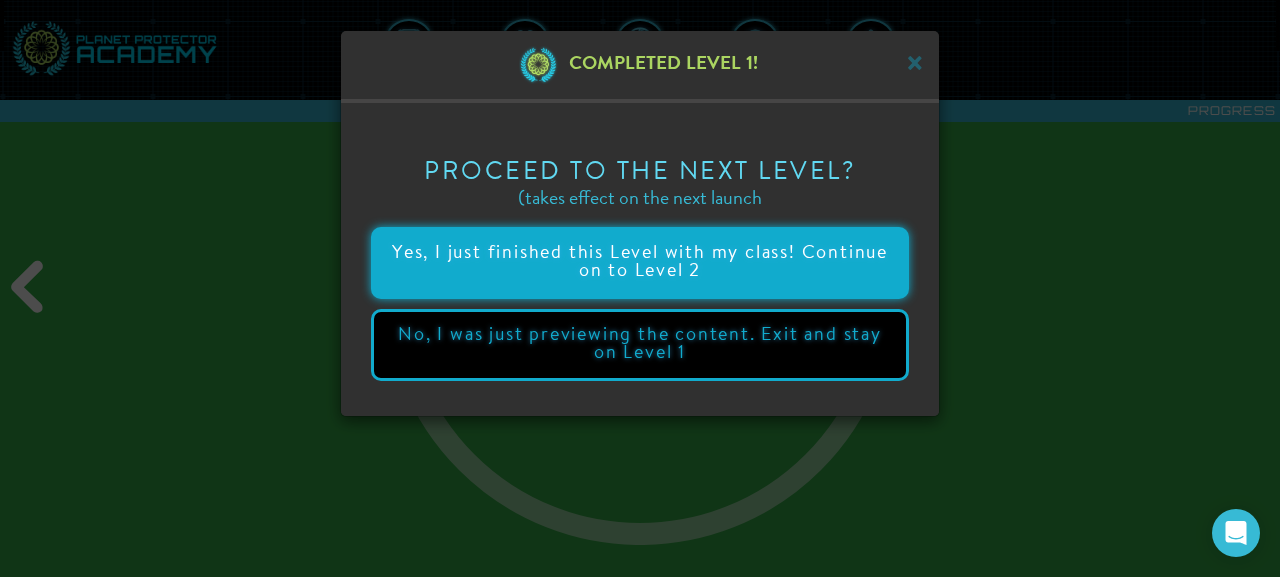 click on "Yes, I just finished this Level with my class! Continue on to Level 2" at bounding box center (640, 263) 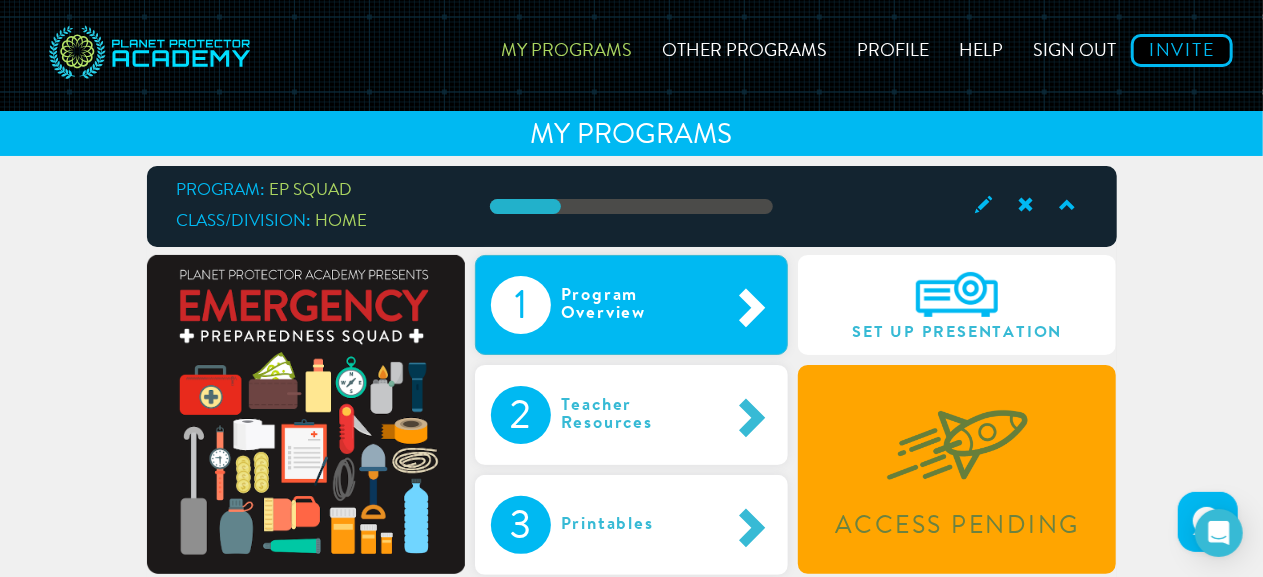 scroll, scrollTop: 0, scrollLeft: 0, axis: both 